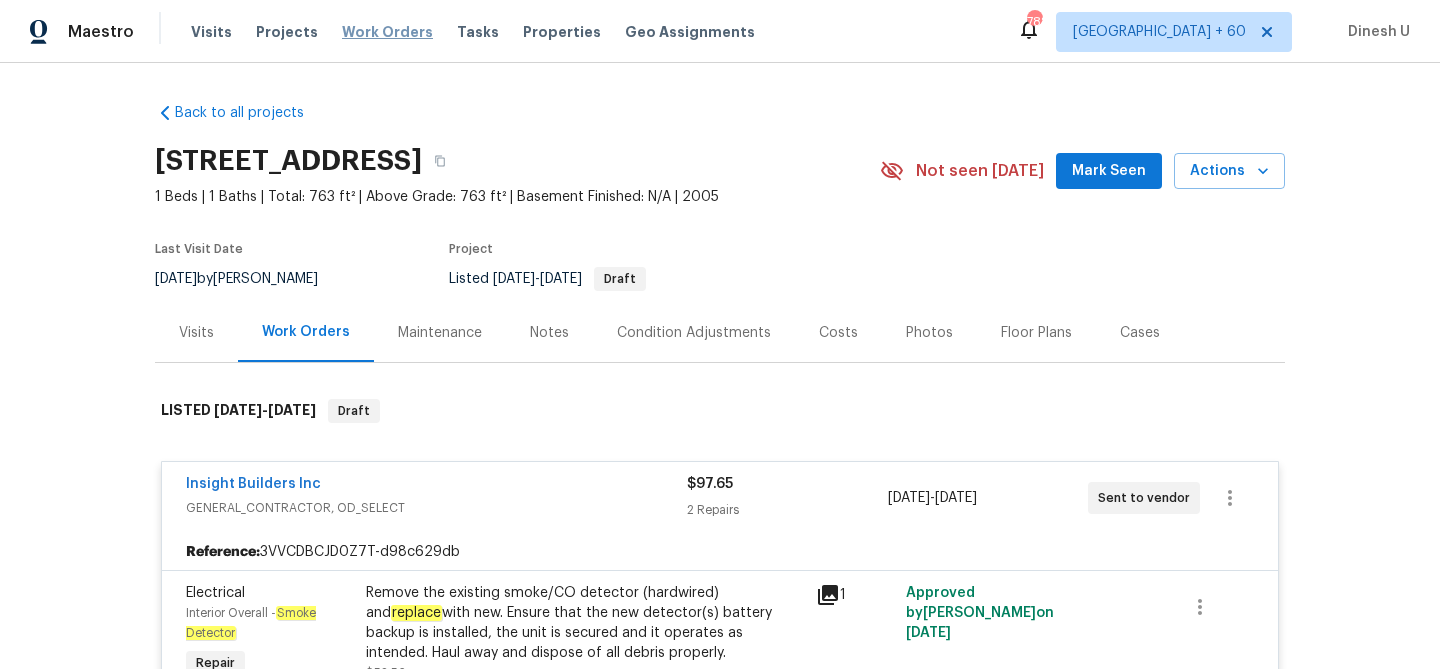 scroll, scrollTop: 0, scrollLeft: 0, axis: both 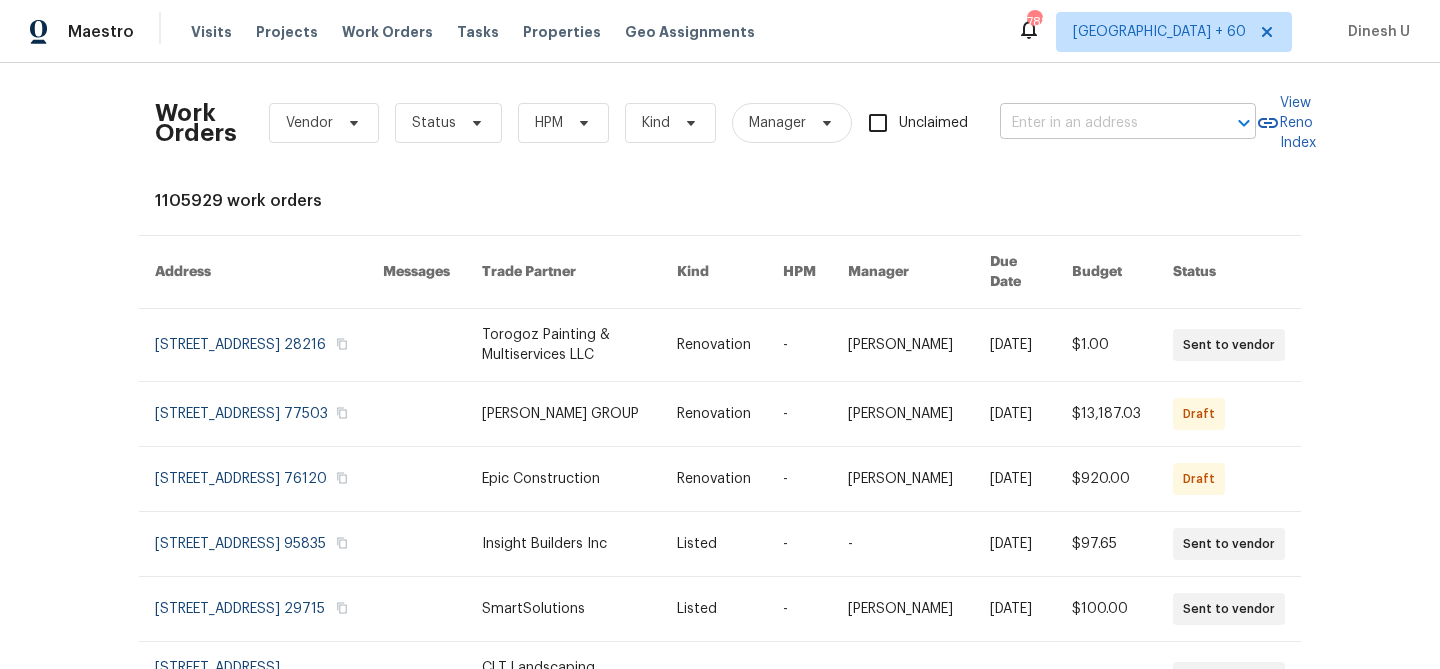 click at bounding box center (1100, 123) 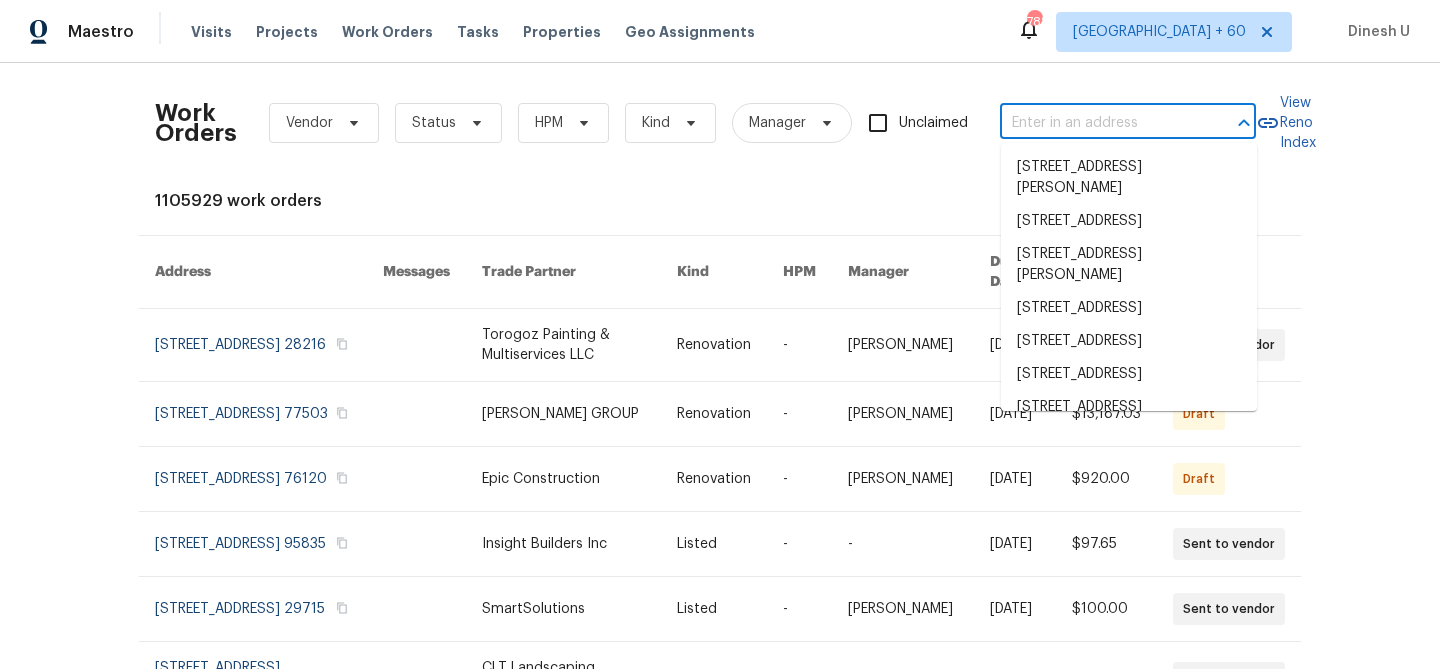 paste on "1581 E Palo Verde Dr, Casa Grande, AZ 85122" 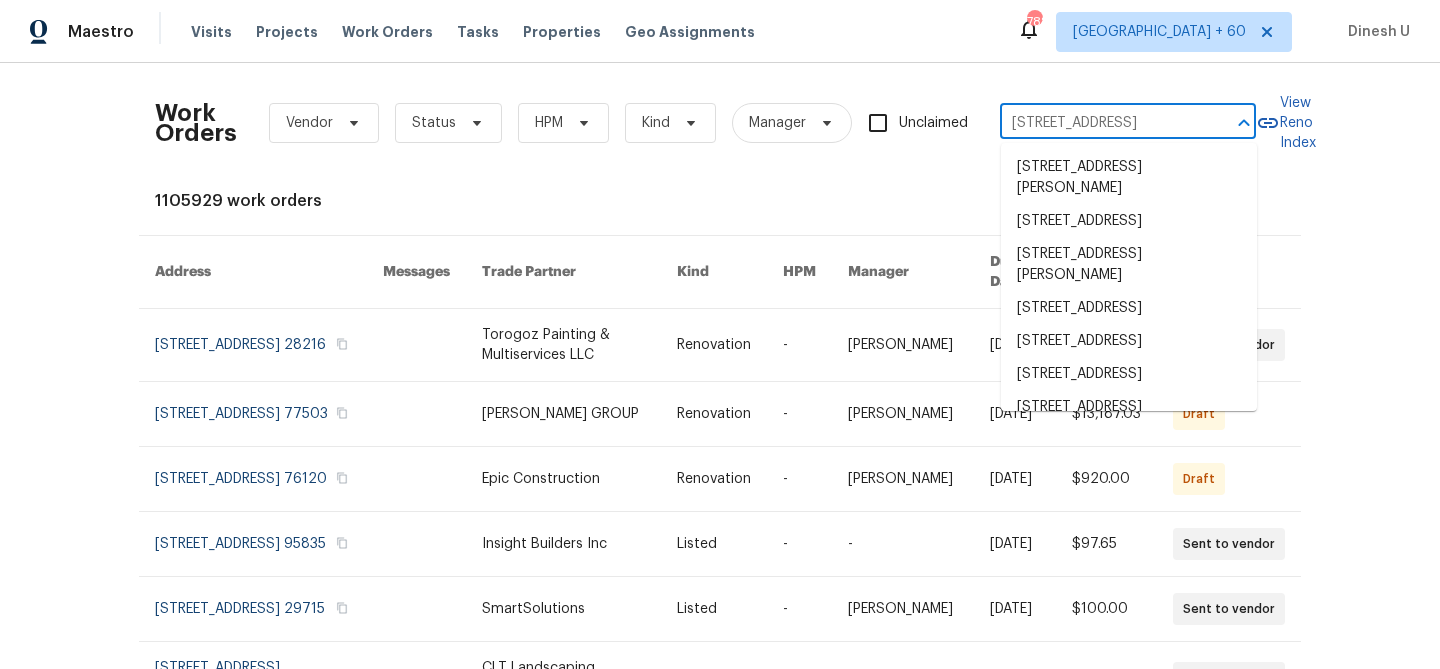 scroll, scrollTop: 0, scrollLeft: 101, axis: horizontal 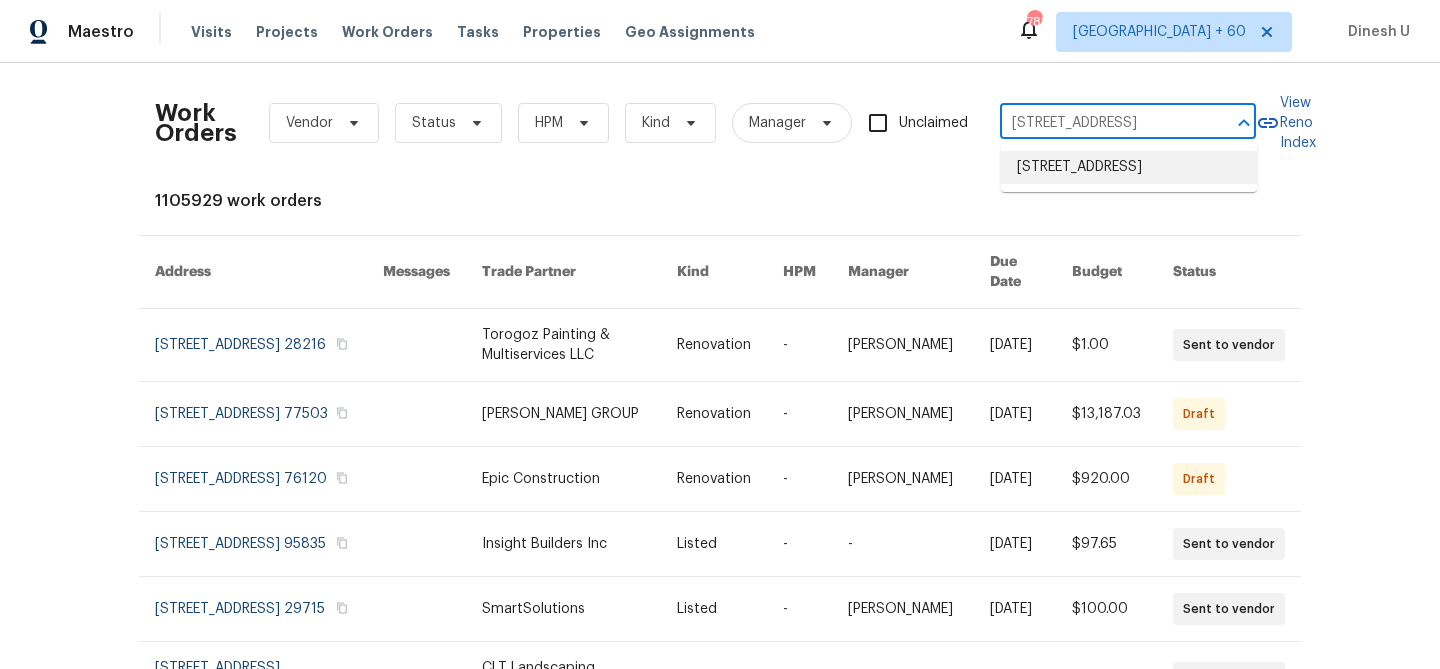 click on "1581 E Palo Verde Dr, Casa Grande, AZ 85122" at bounding box center [1129, 167] 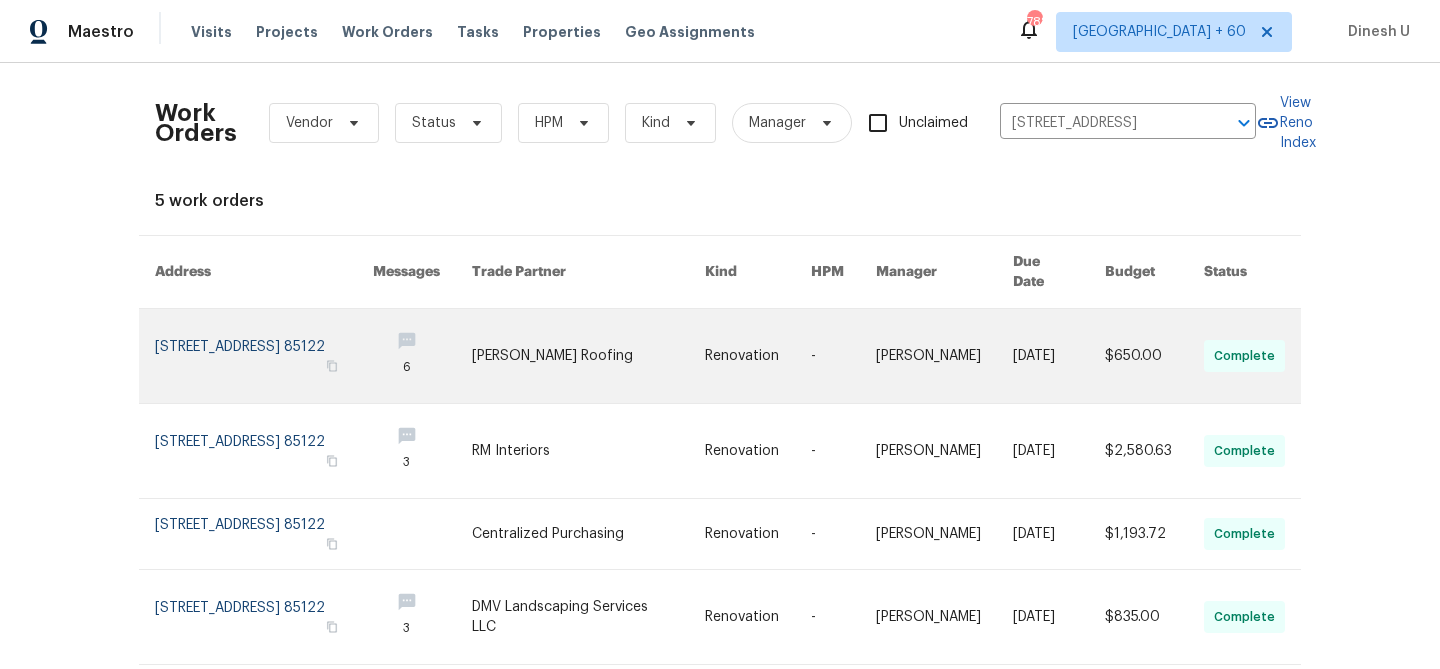 click at bounding box center (264, 356) 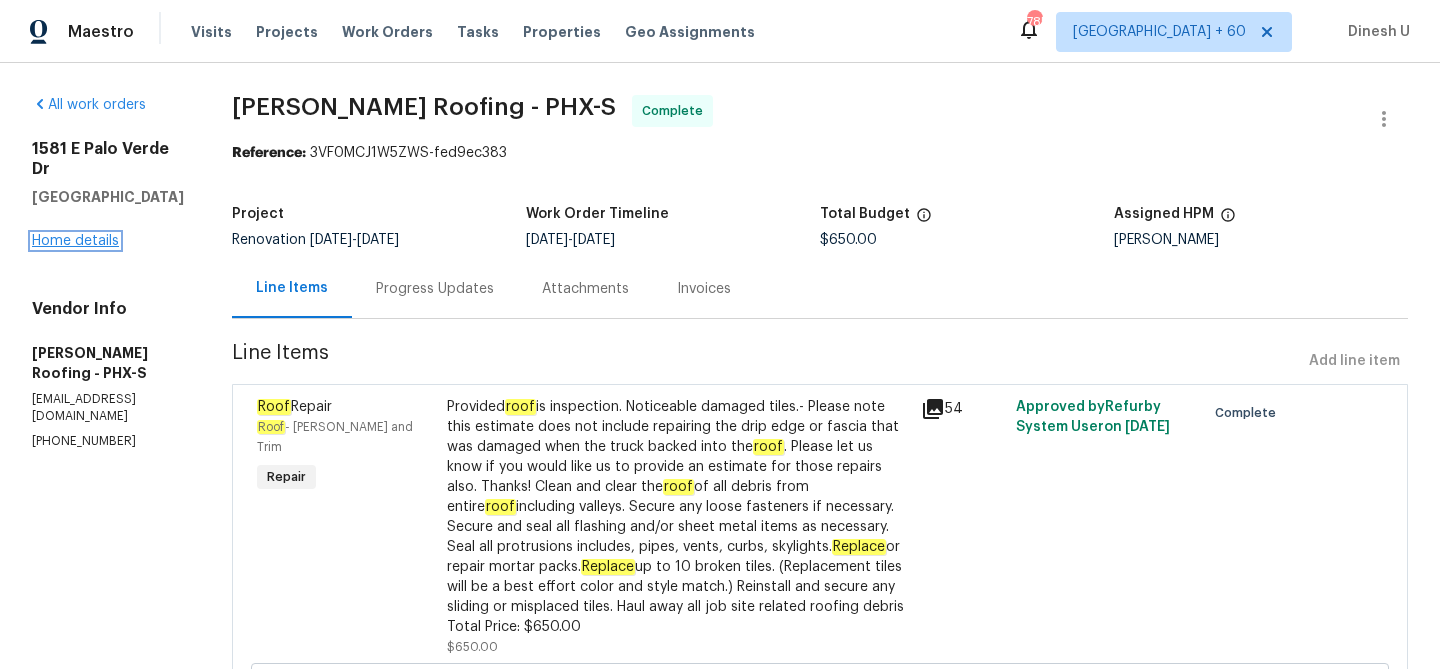 click on "Home details" at bounding box center [75, 241] 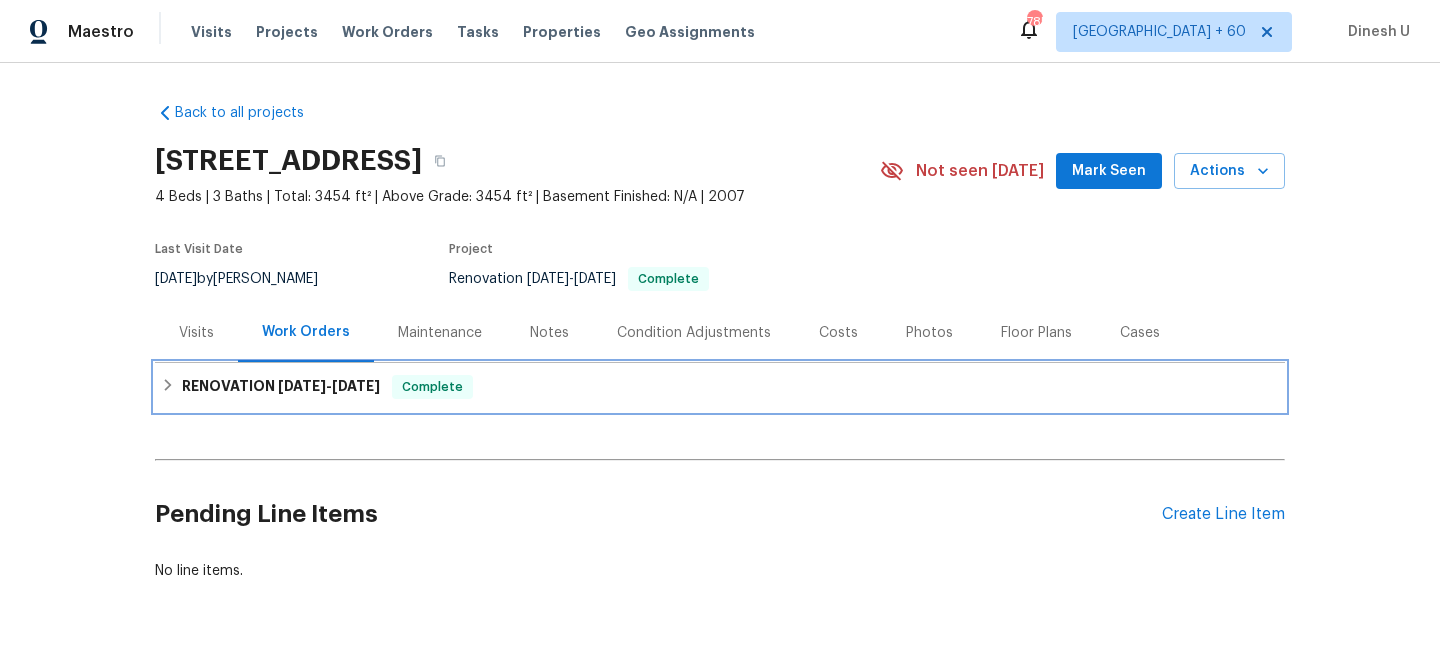 click on "RENOVATION   6/24/25  -  7/14/25" at bounding box center (281, 387) 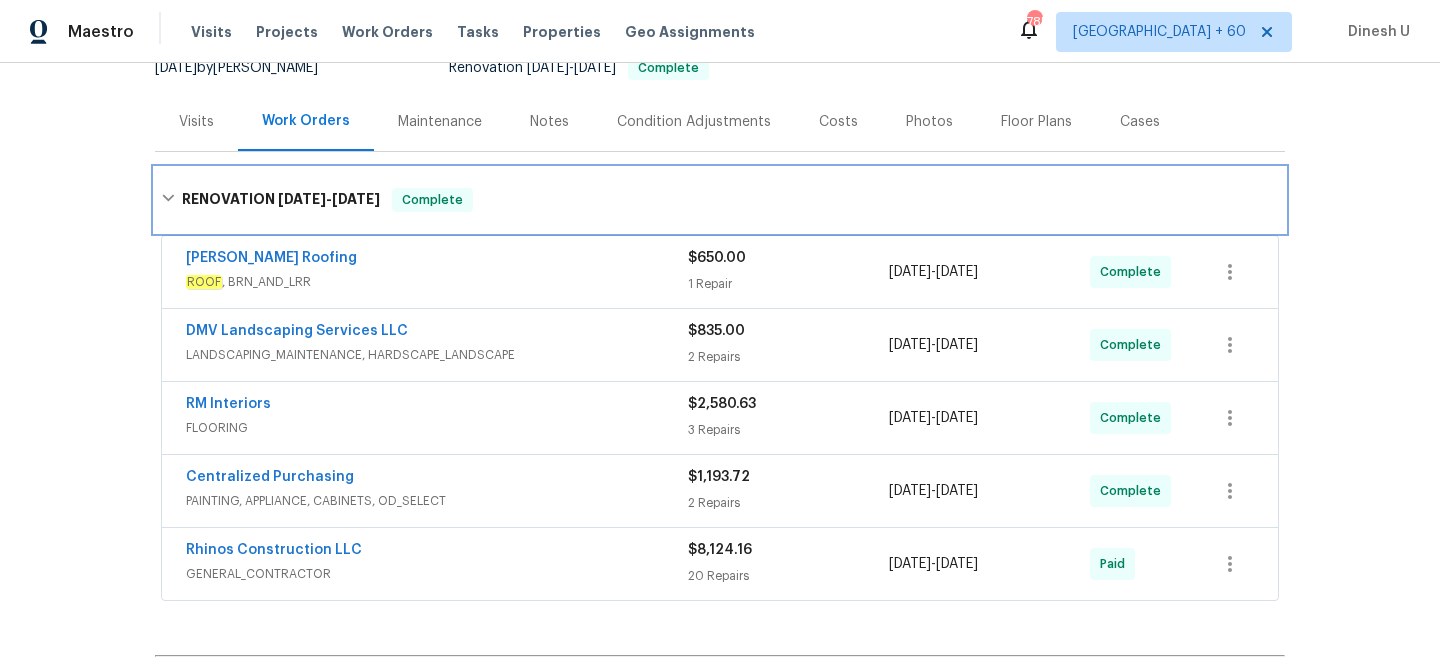 scroll, scrollTop: 227, scrollLeft: 0, axis: vertical 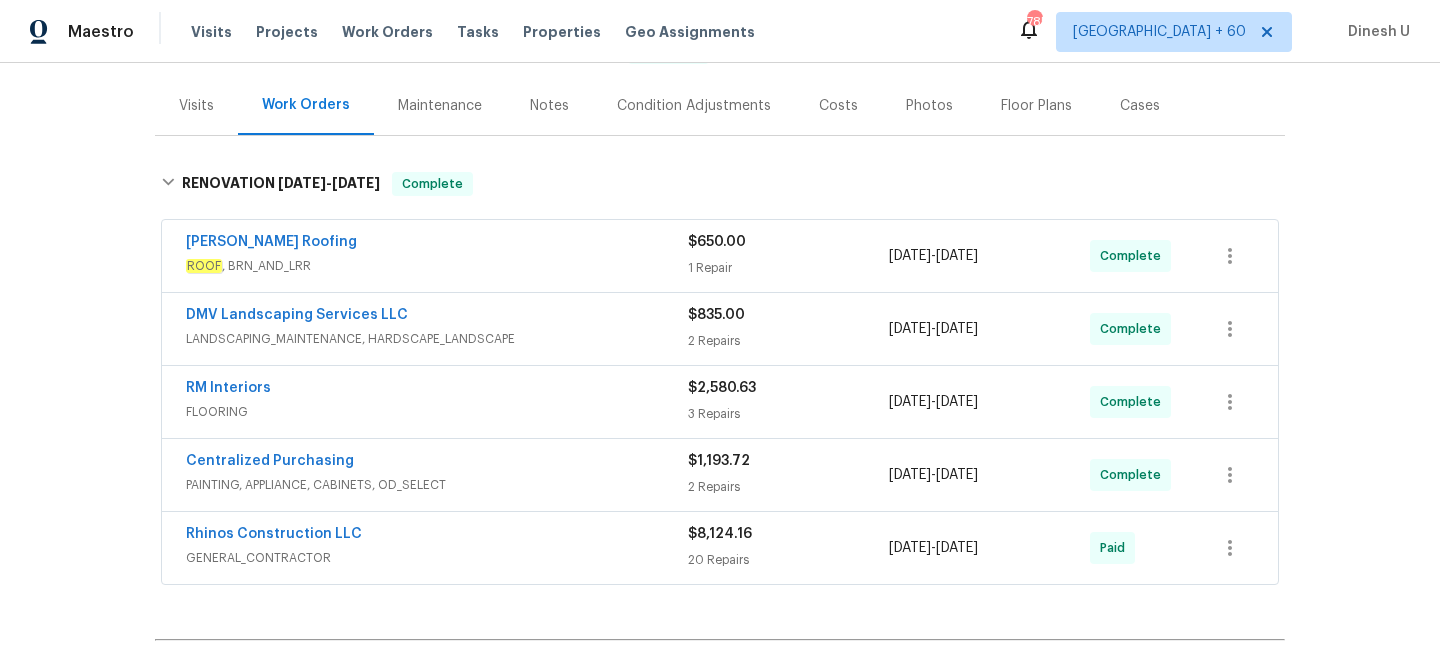 click on "1 Repair" at bounding box center [788, 268] 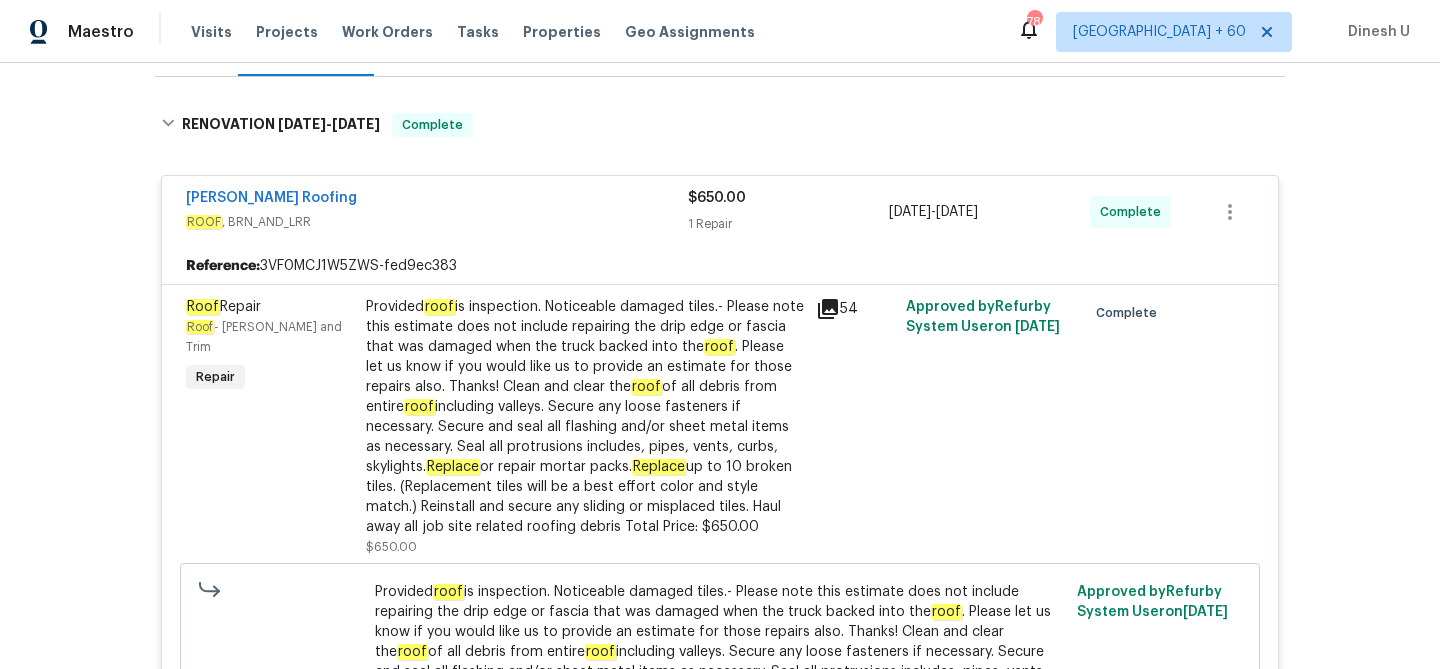 scroll, scrollTop: 241, scrollLeft: 0, axis: vertical 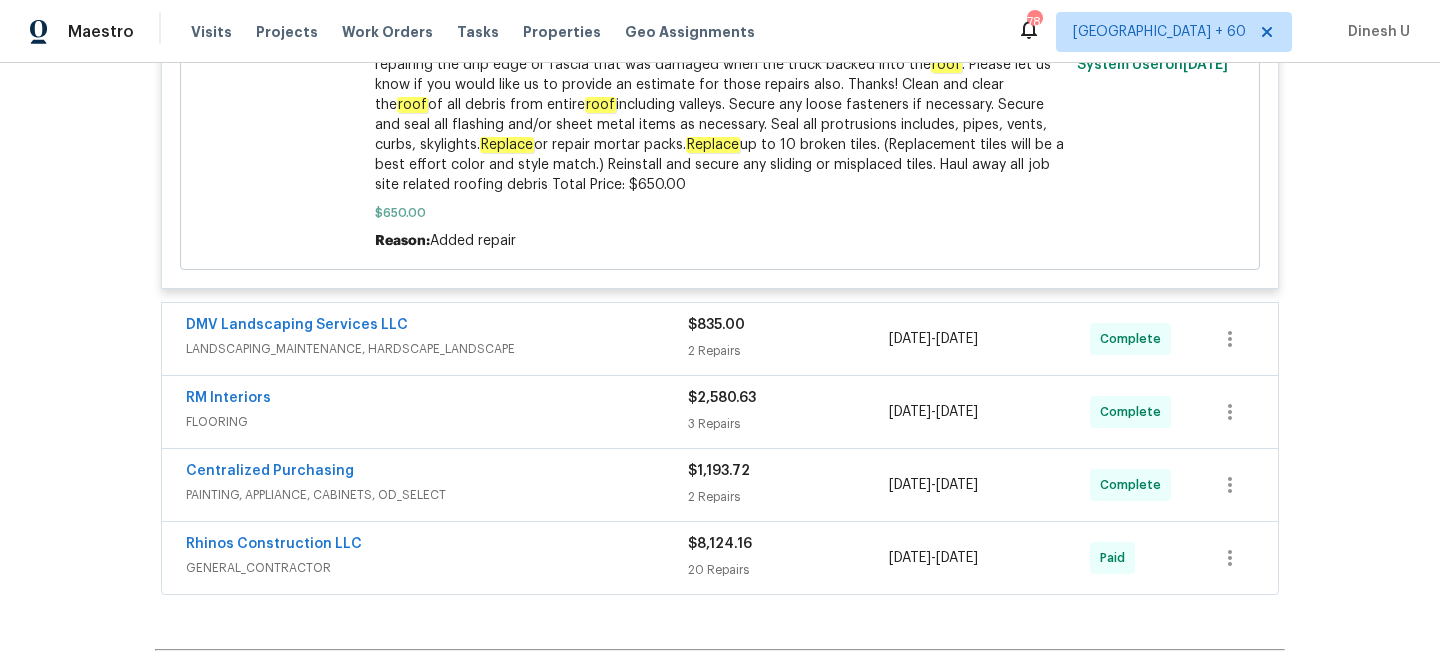 click on "2 Repairs" at bounding box center (788, 351) 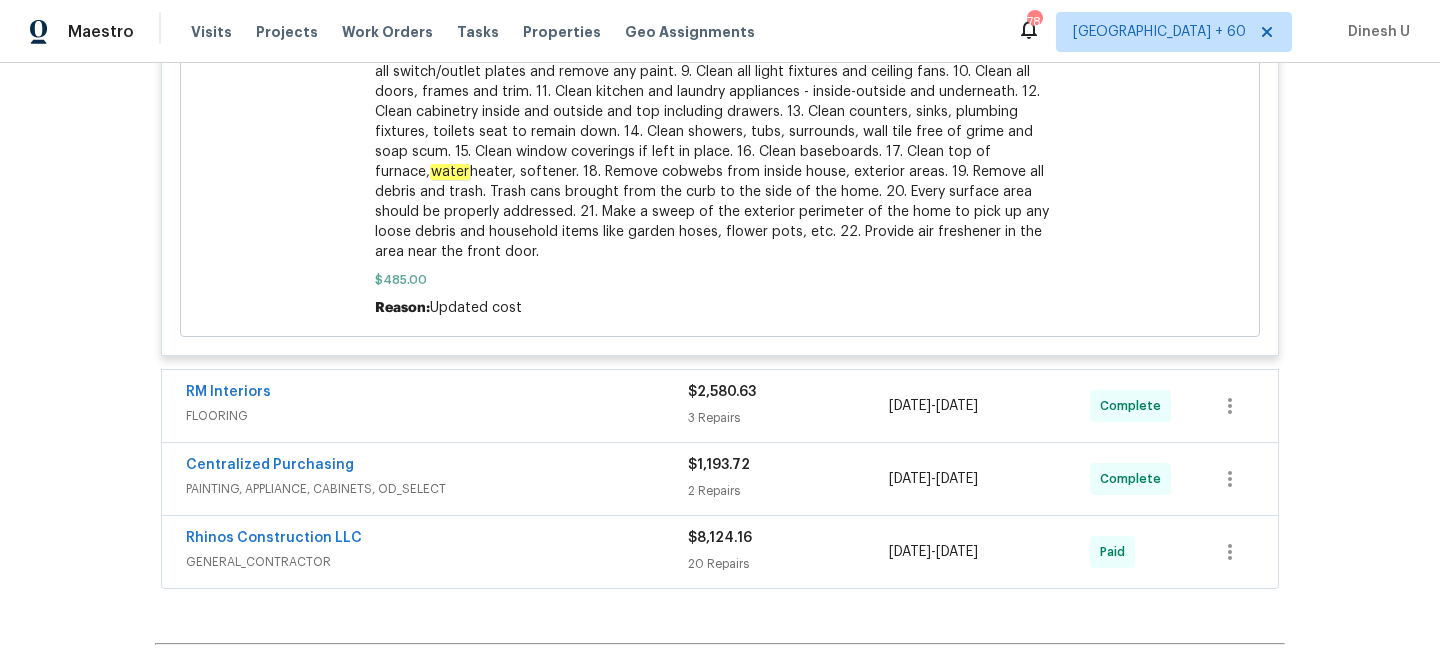 scroll, scrollTop: 1975, scrollLeft: 0, axis: vertical 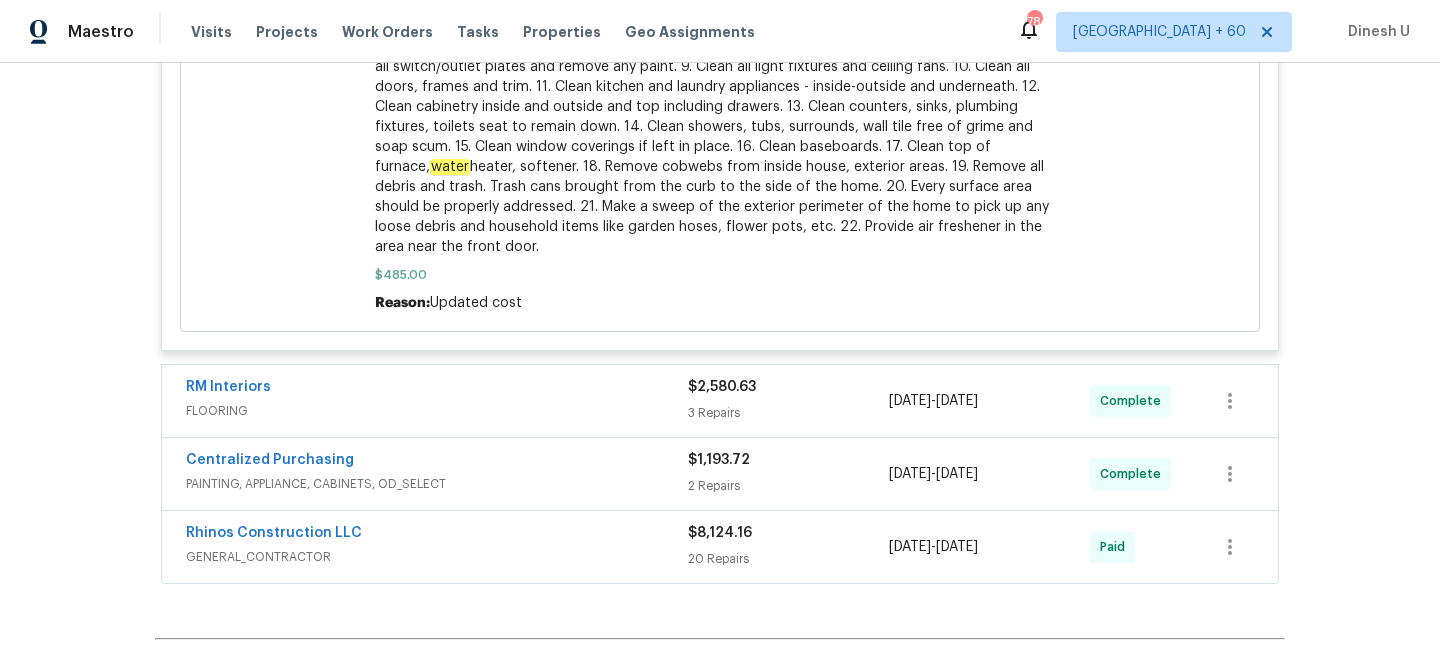 click on "3 Repairs" at bounding box center (788, 413) 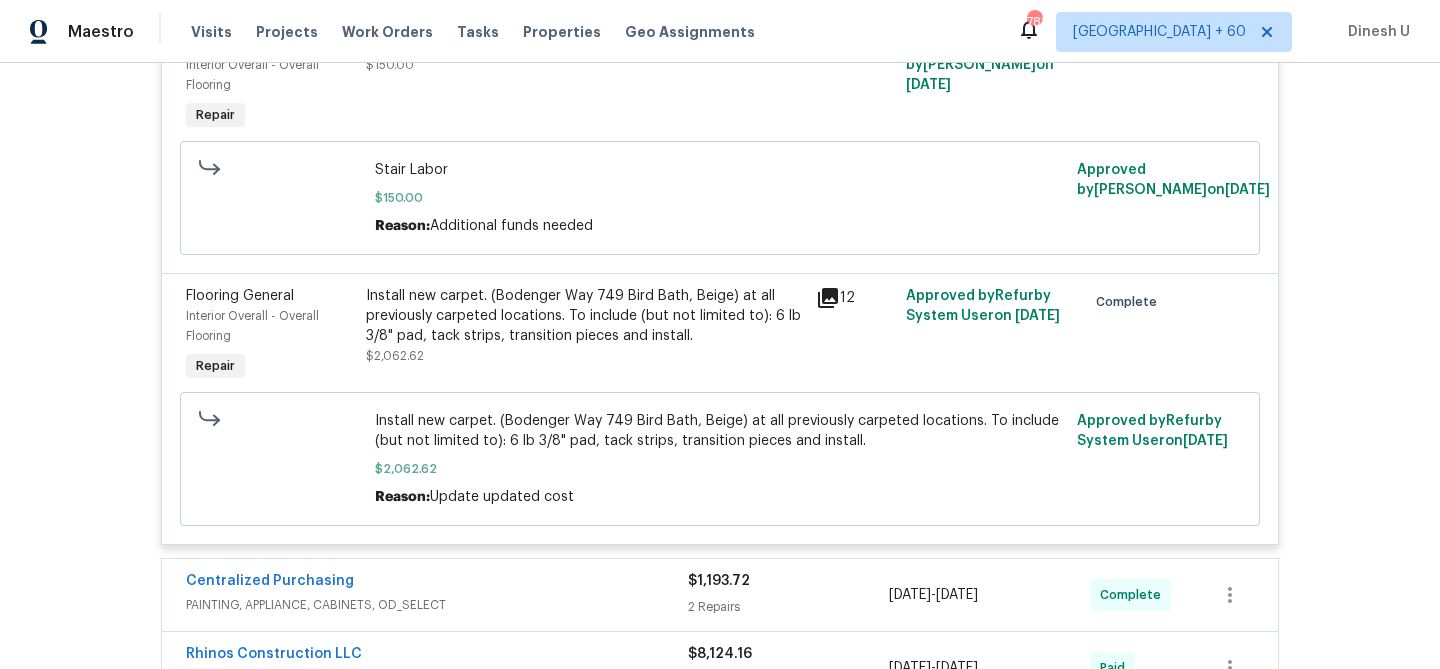 scroll, scrollTop: 2700, scrollLeft: 0, axis: vertical 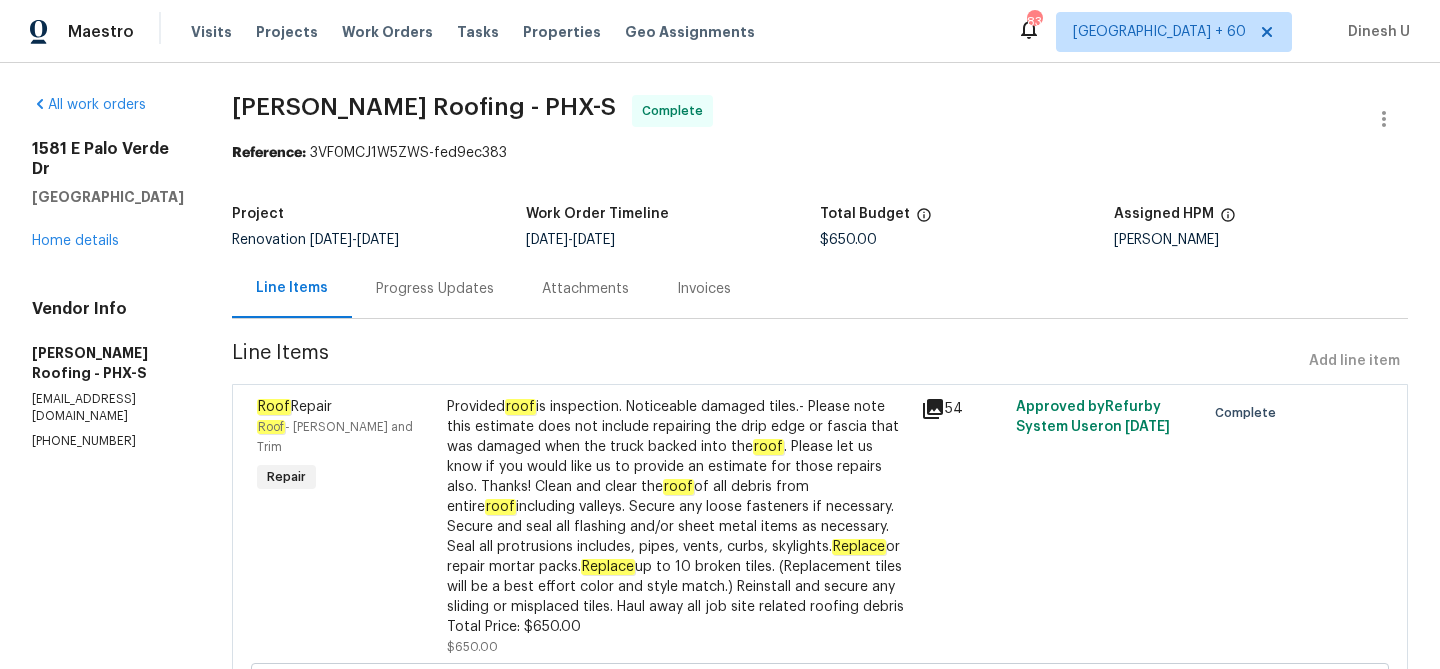 click on "Progress Updates" at bounding box center (435, 289) 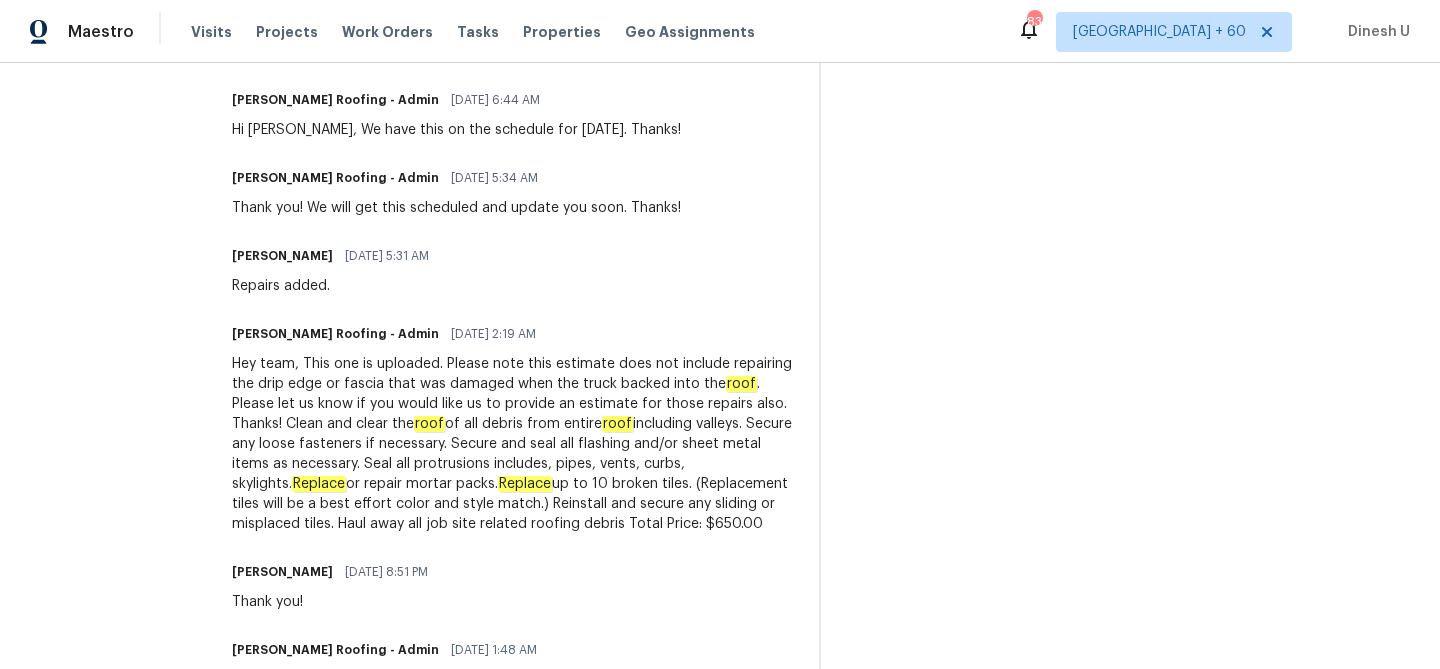 scroll, scrollTop: 1014, scrollLeft: 0, axis: vertical 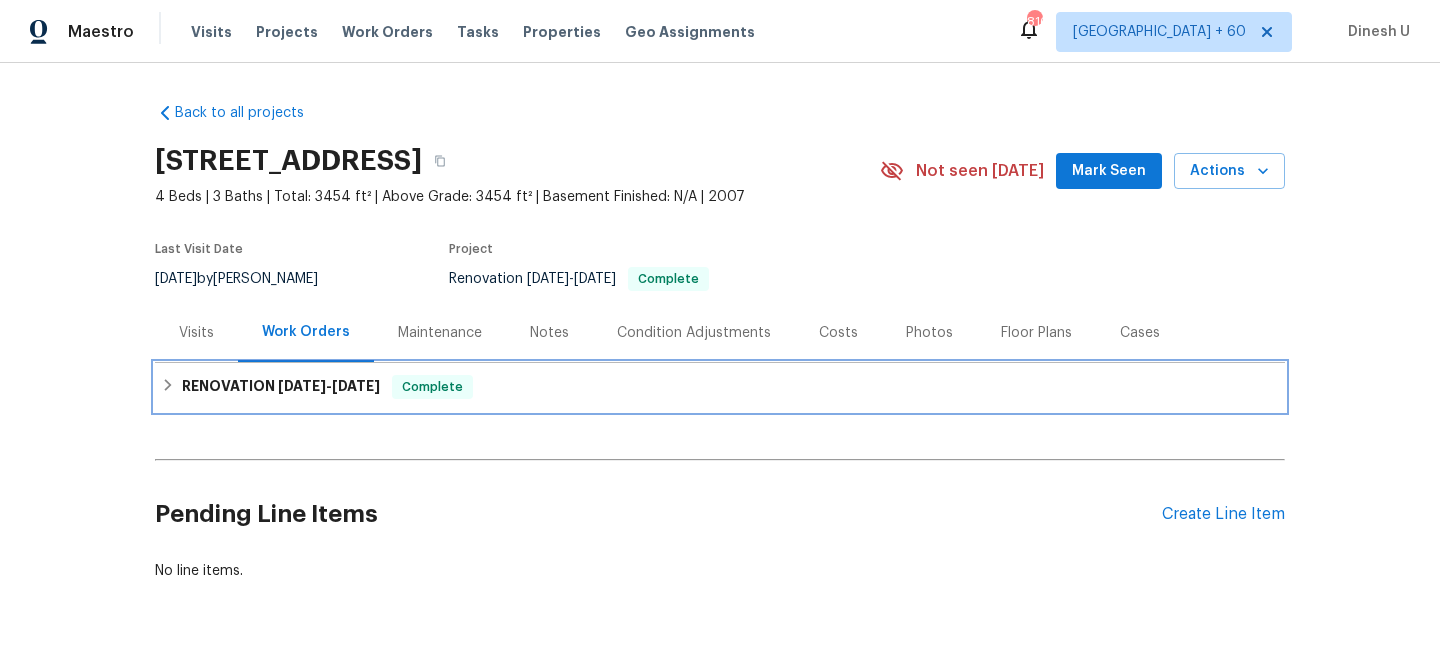 click on "RENOVATION   6/24/25  -  7/14/25" at bounding box center (281, 387) 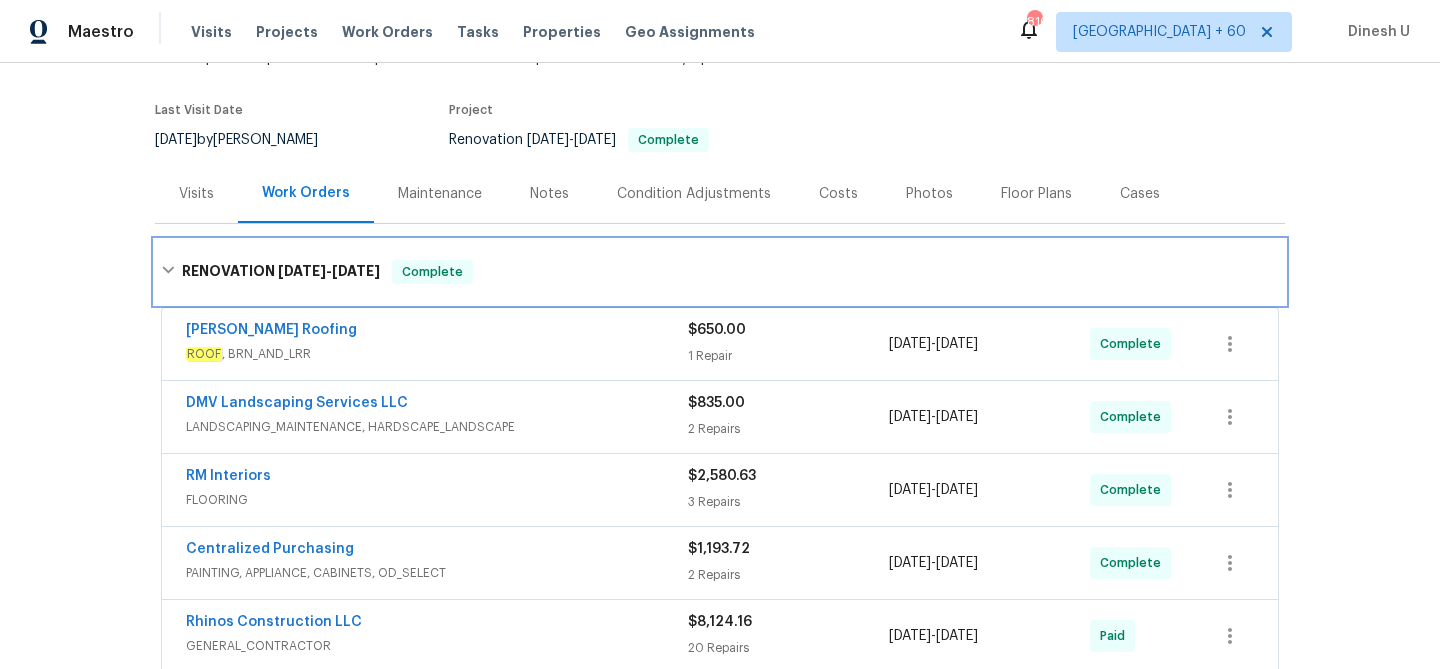 scroll, scrollTop: 174, scrollLeft: 0, axis: vertical 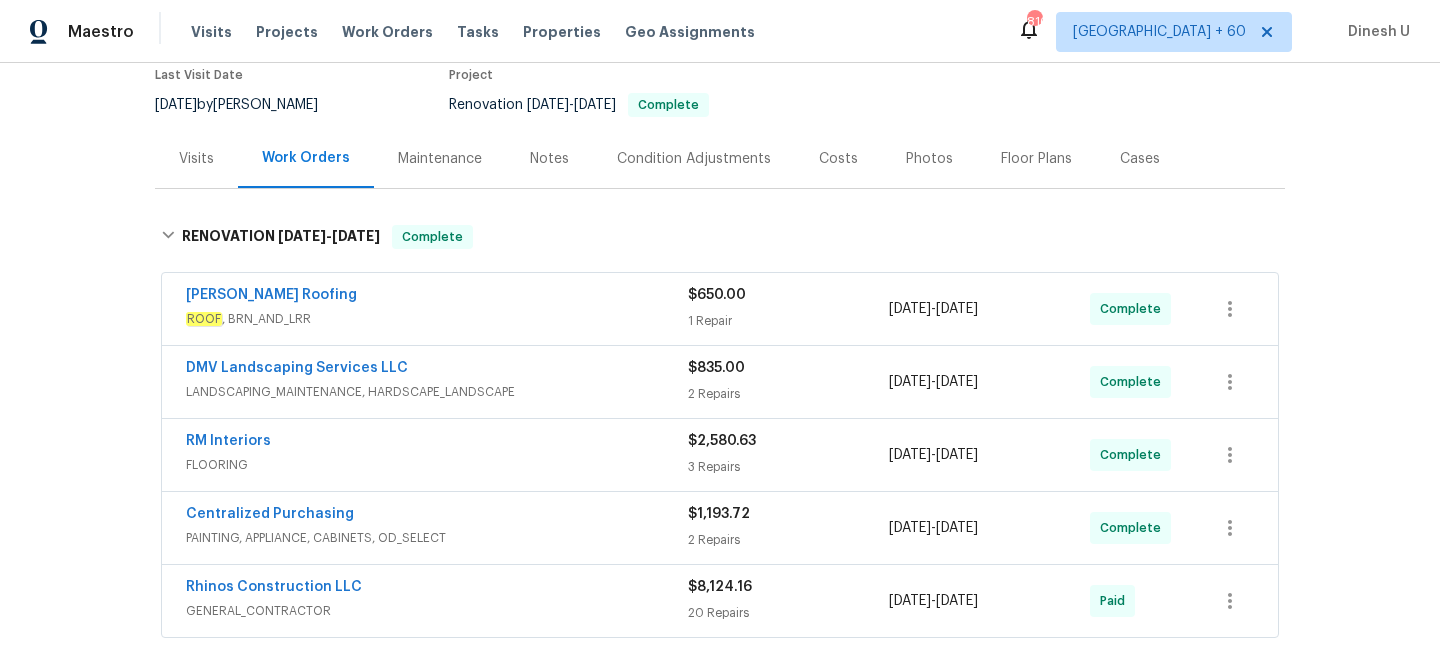 click on "$650.00 1 Repair" at bounding box center [788, 309] 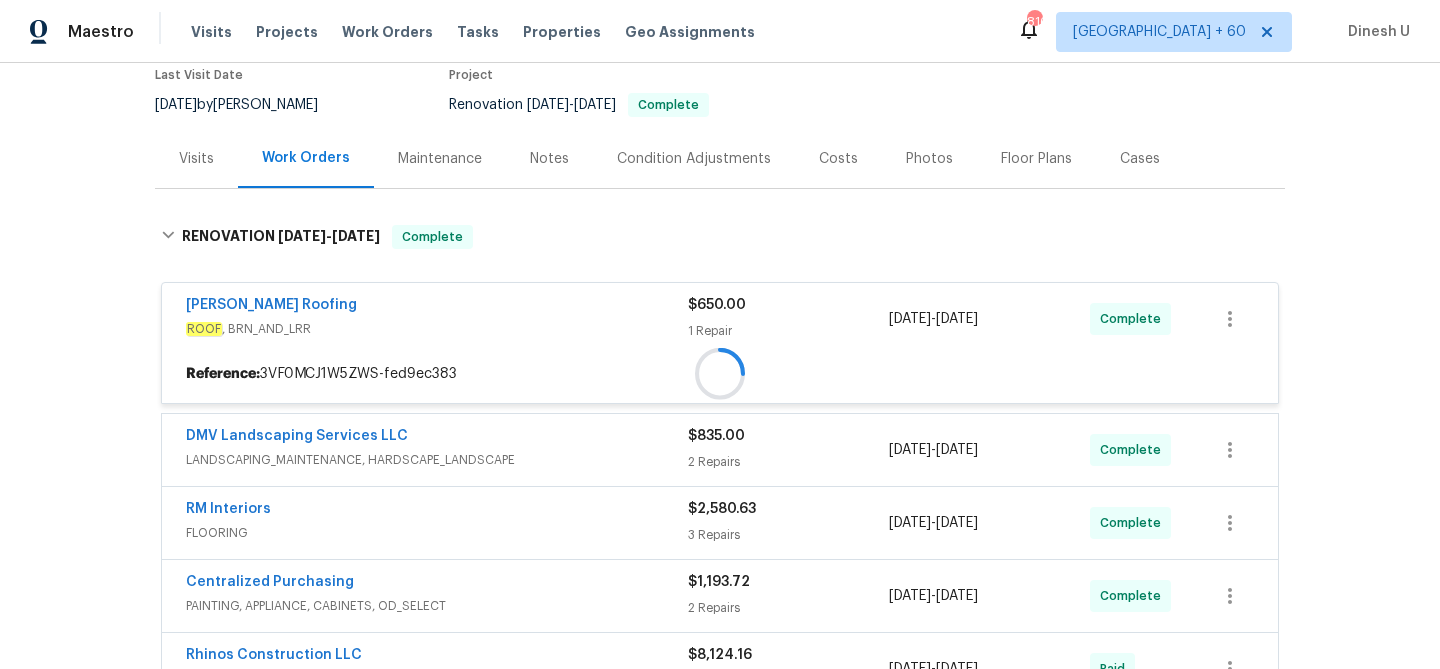 click on "$650.00" at bounding box center [788, 305] 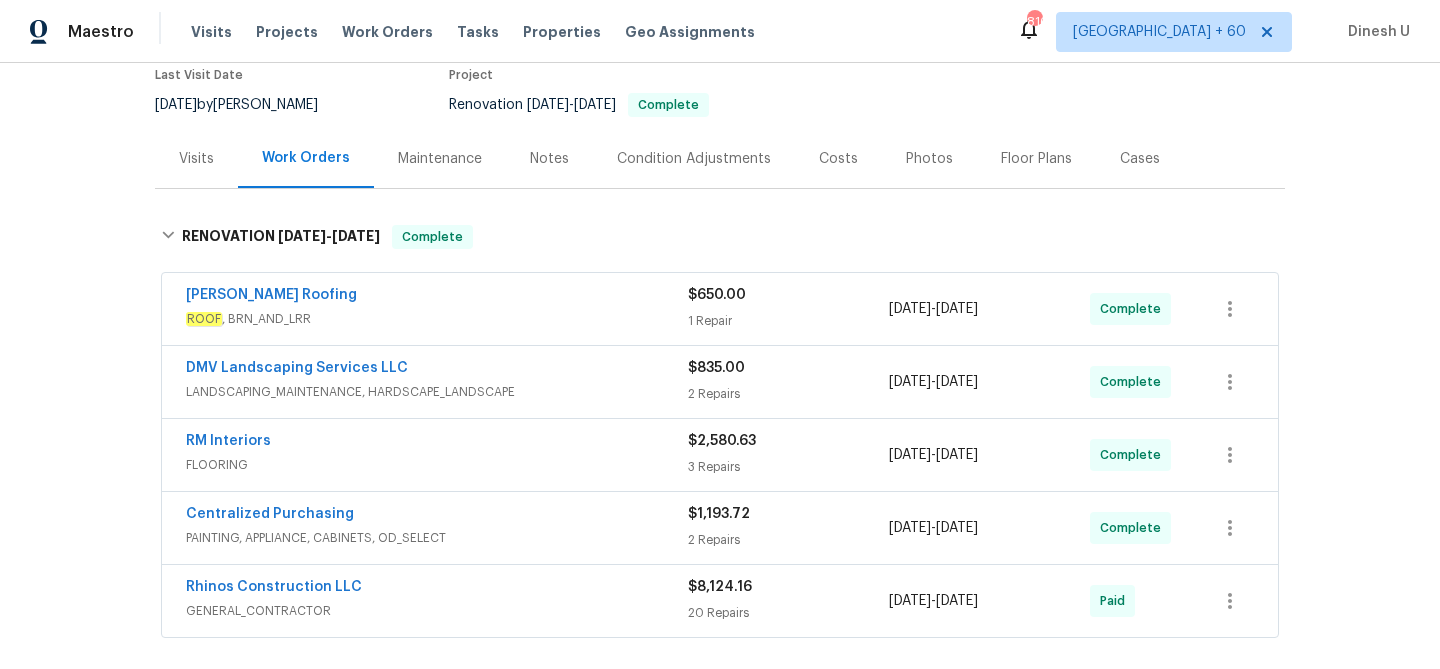 click on "1 Repair" at bounding box center [788, 321] 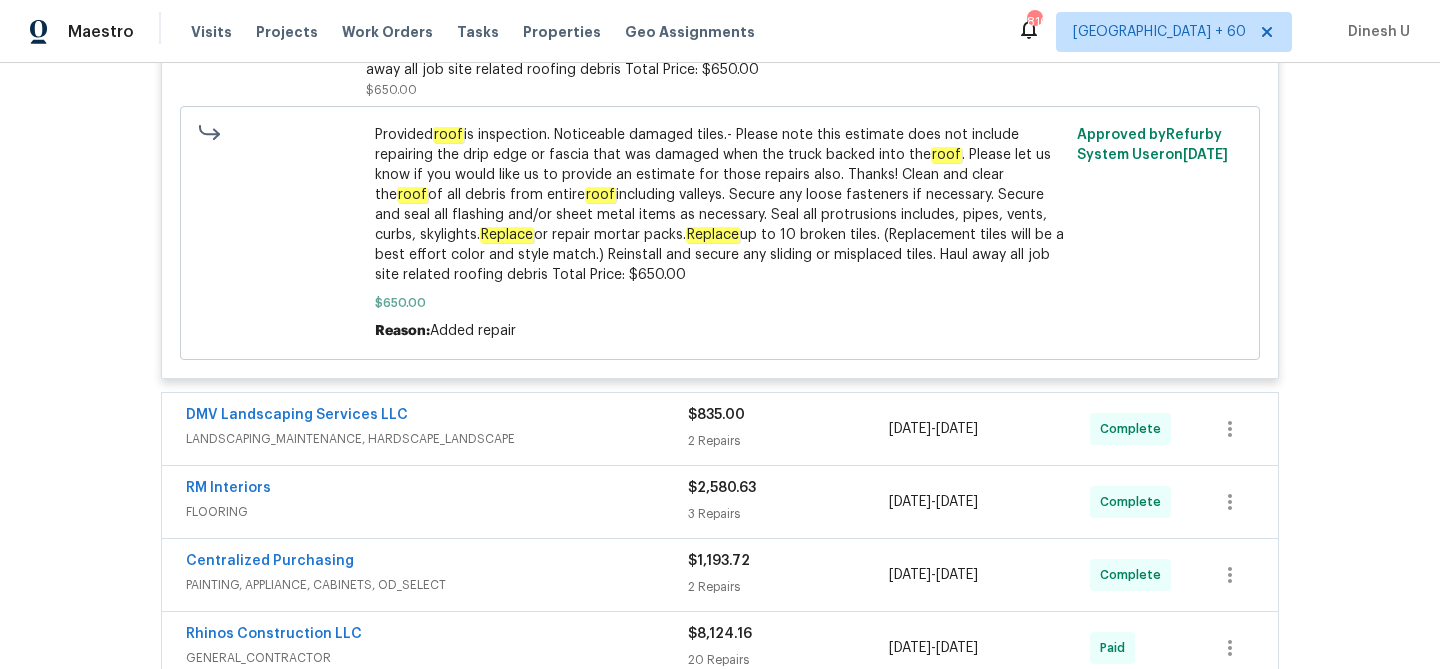 scroll, scrollTop: 778, scrollLeft: 0, axis: vertical 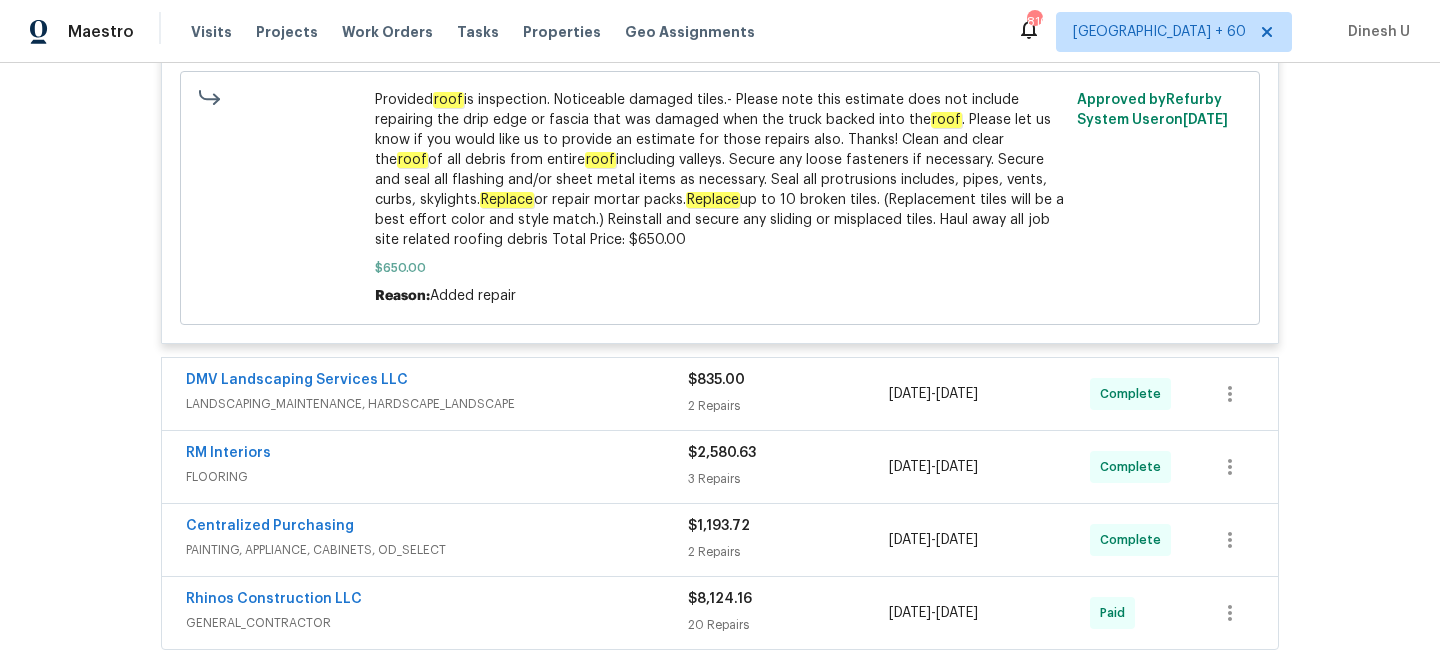 click on "2 Repairs" at bounding box center (788, 406) 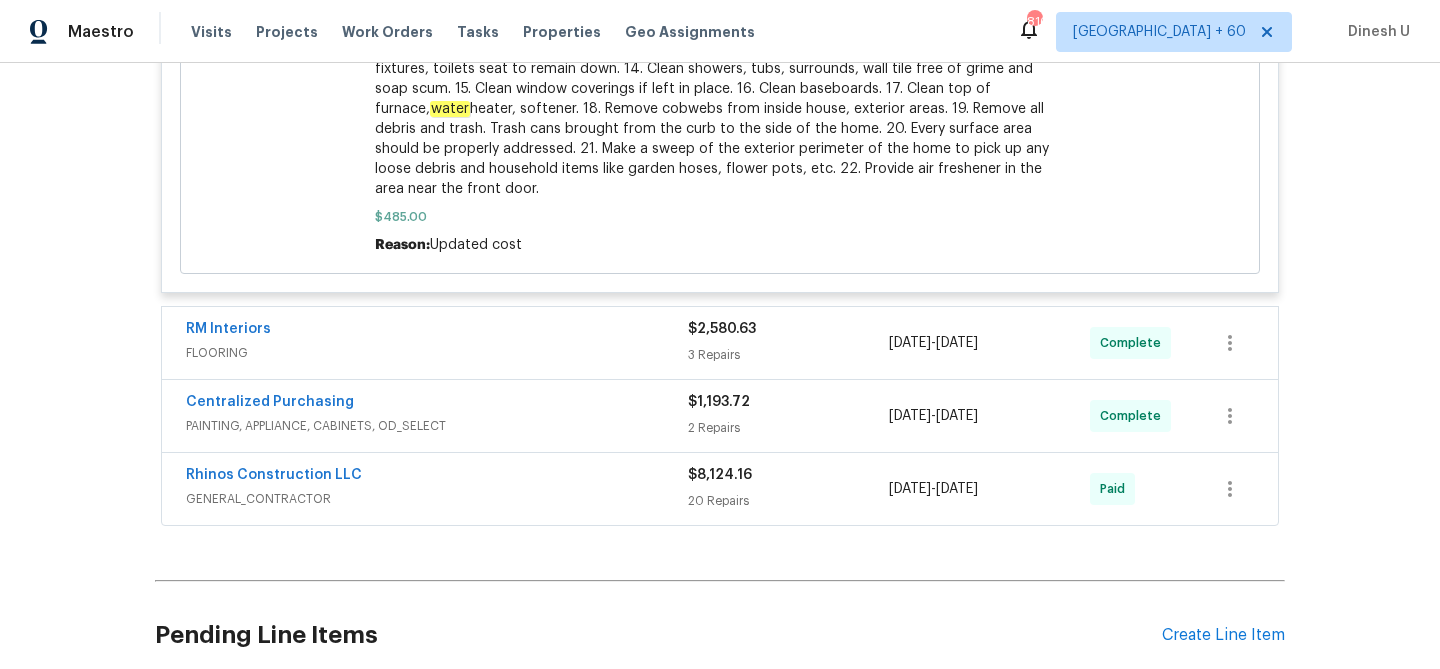 scroll, scrollTop: 2063, scrollLeft: 0, axis: vertical 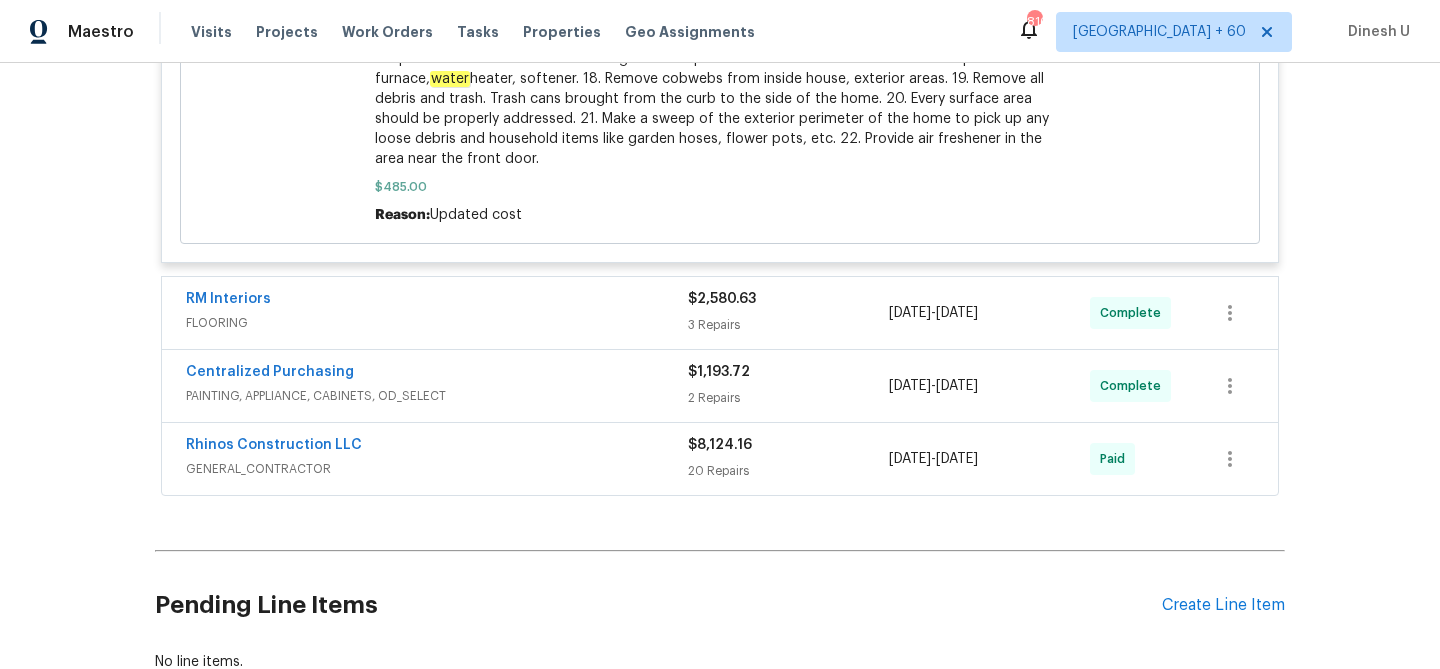 click on "$2,580.63" at bounding box center [722, 299] 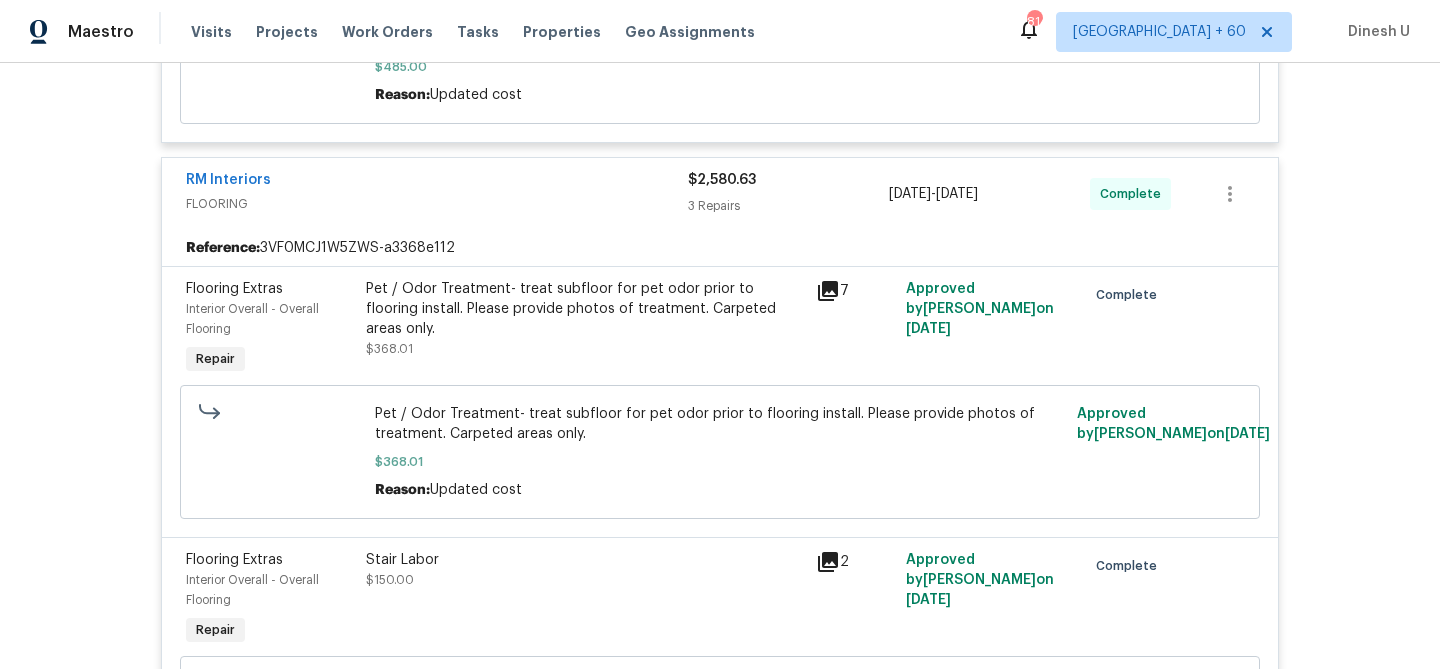 scroll, scrollTop: 2167, scrollLeft: 0, axis: vertical 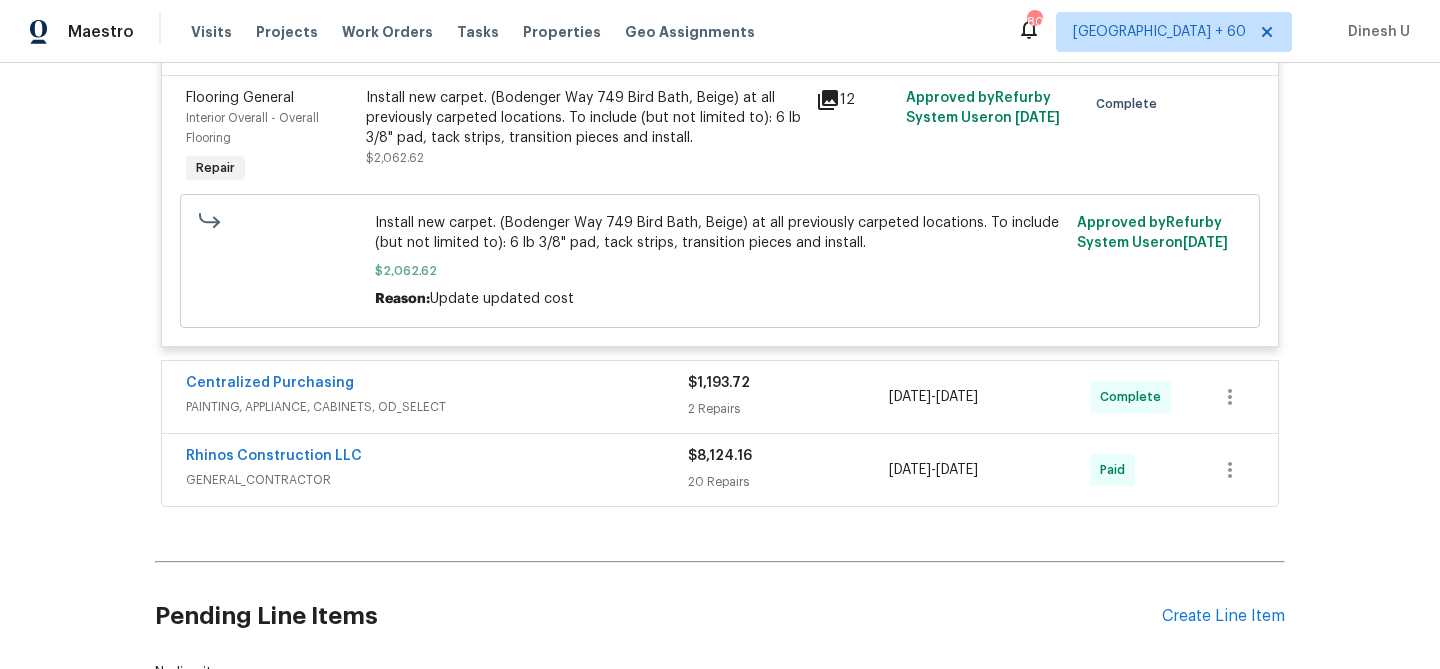 click on "2 Repairs" at bounding box center [788, 409] 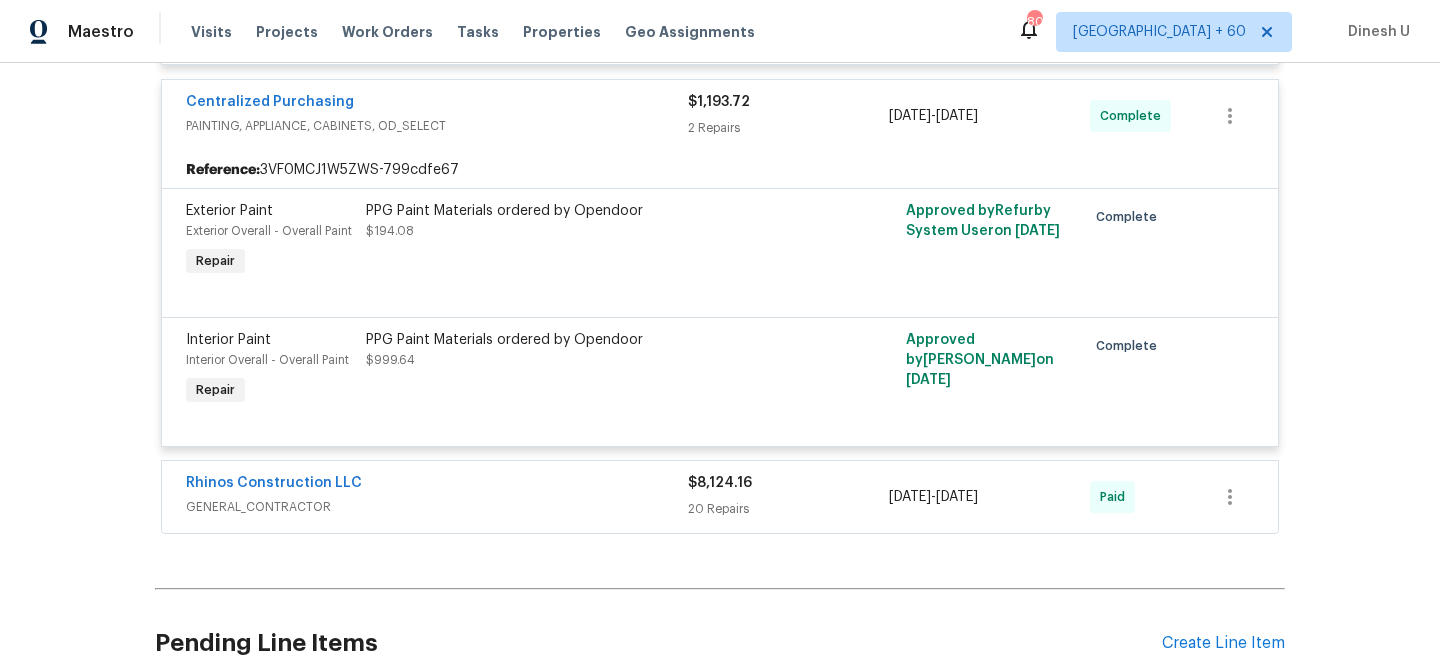 scroll, scrollTop: 3247, scrollLeft: 0, axis: vertical 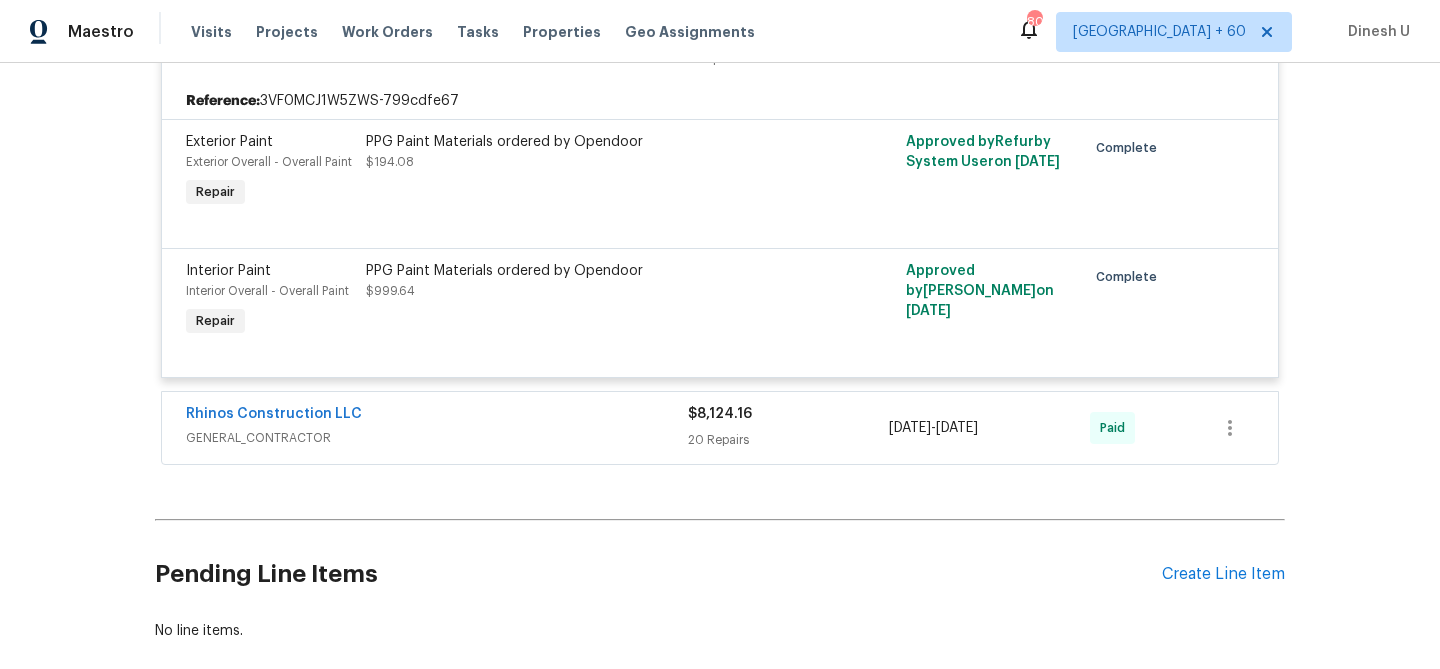 click on "20 Repairs" at bounding box center [788, 440] 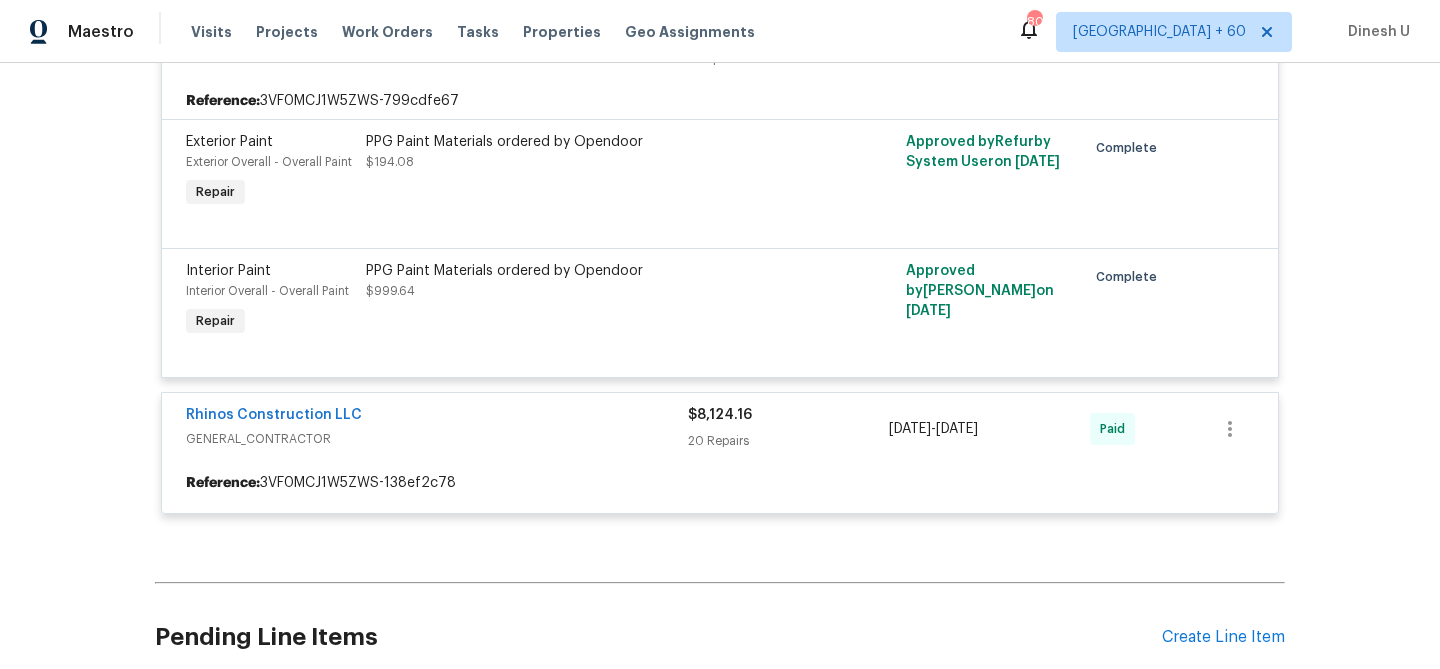 click at bounding box center (720, -1167) 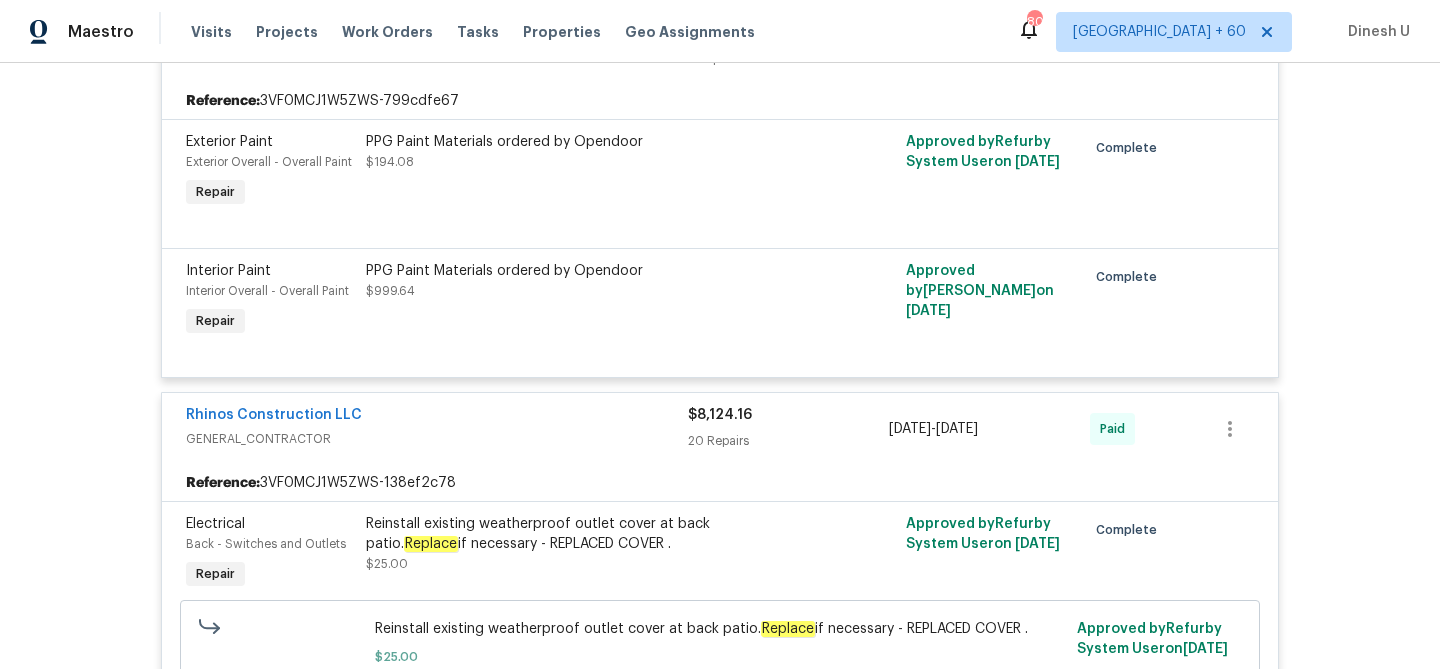 click on "20 Repairs" at bounding box center (788, 441) 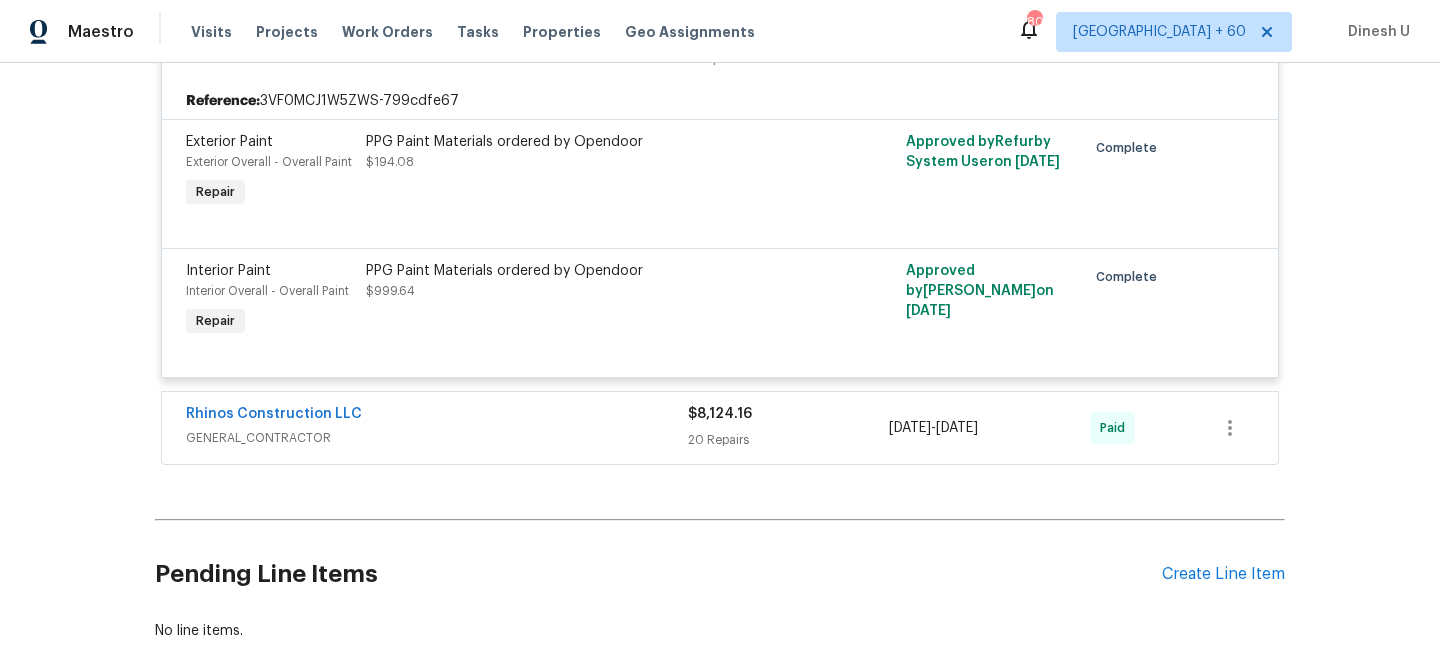 click on "20 Repairs" at bounding box center [788, 440] 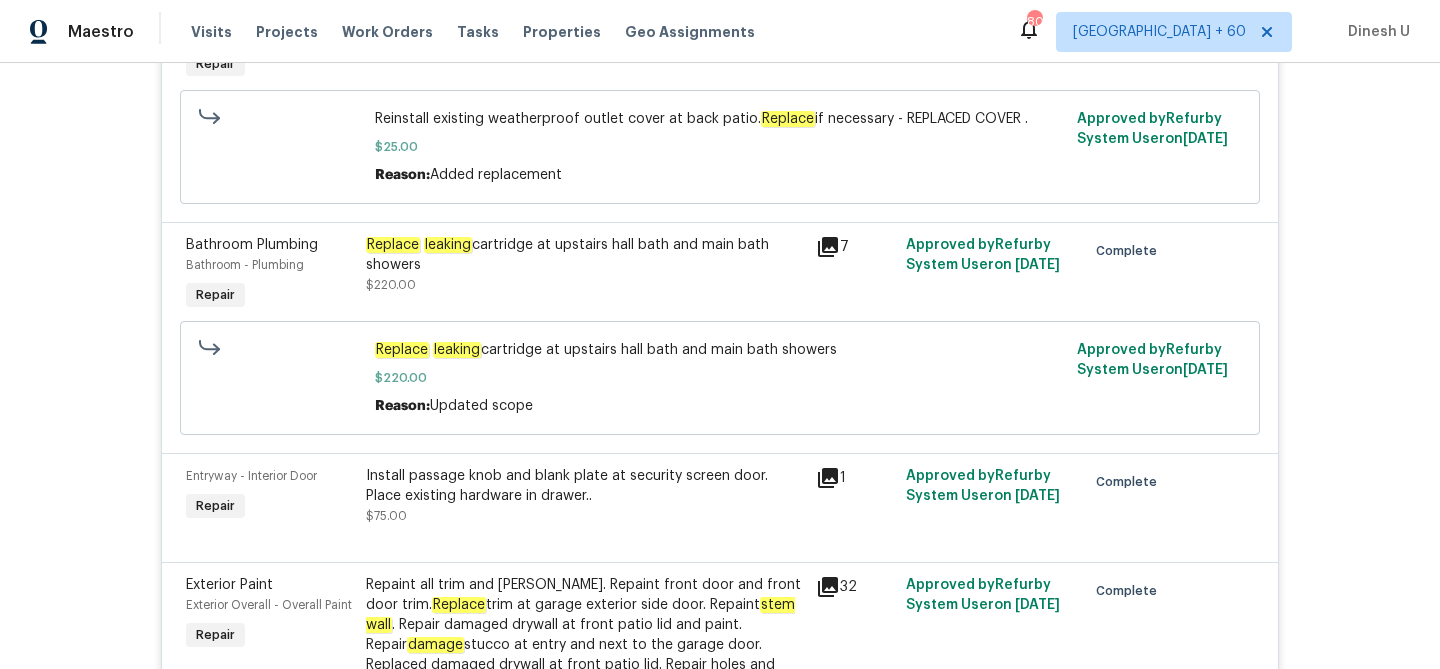 scroll, scrollTop: 3761, scrollLeft: 0, axis: vertical 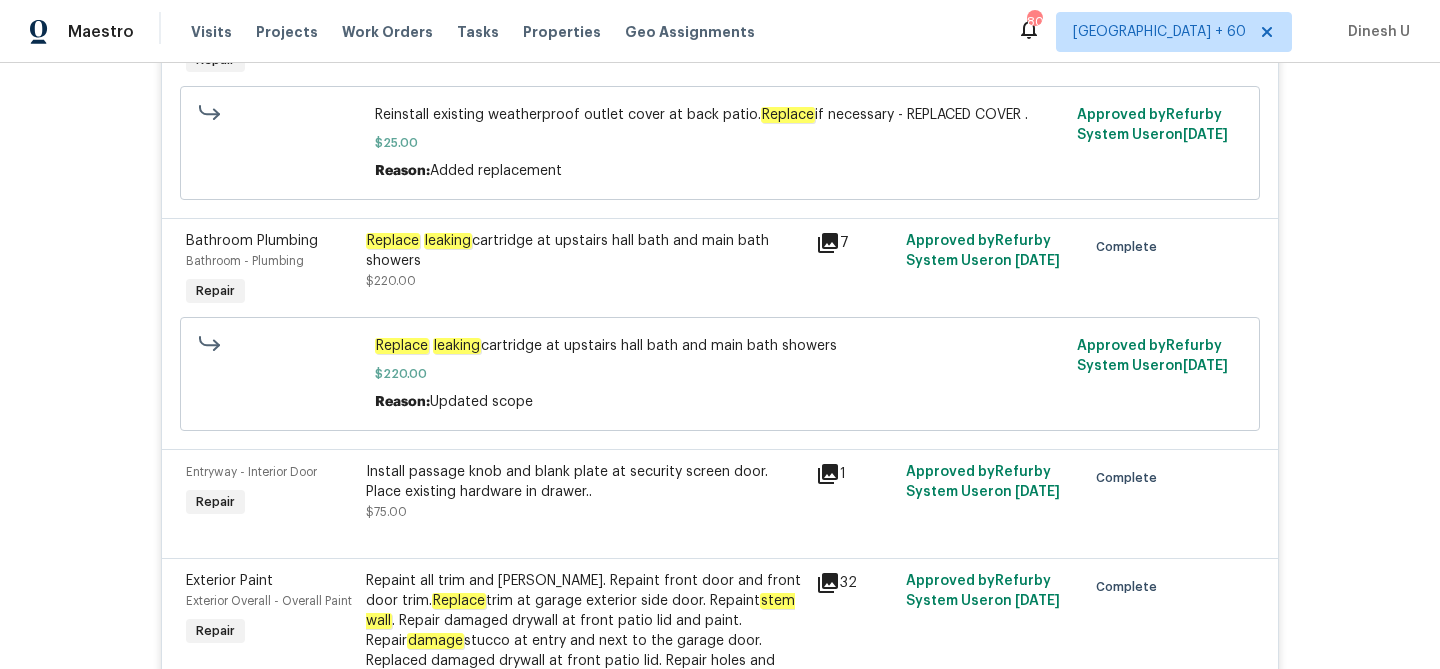 click 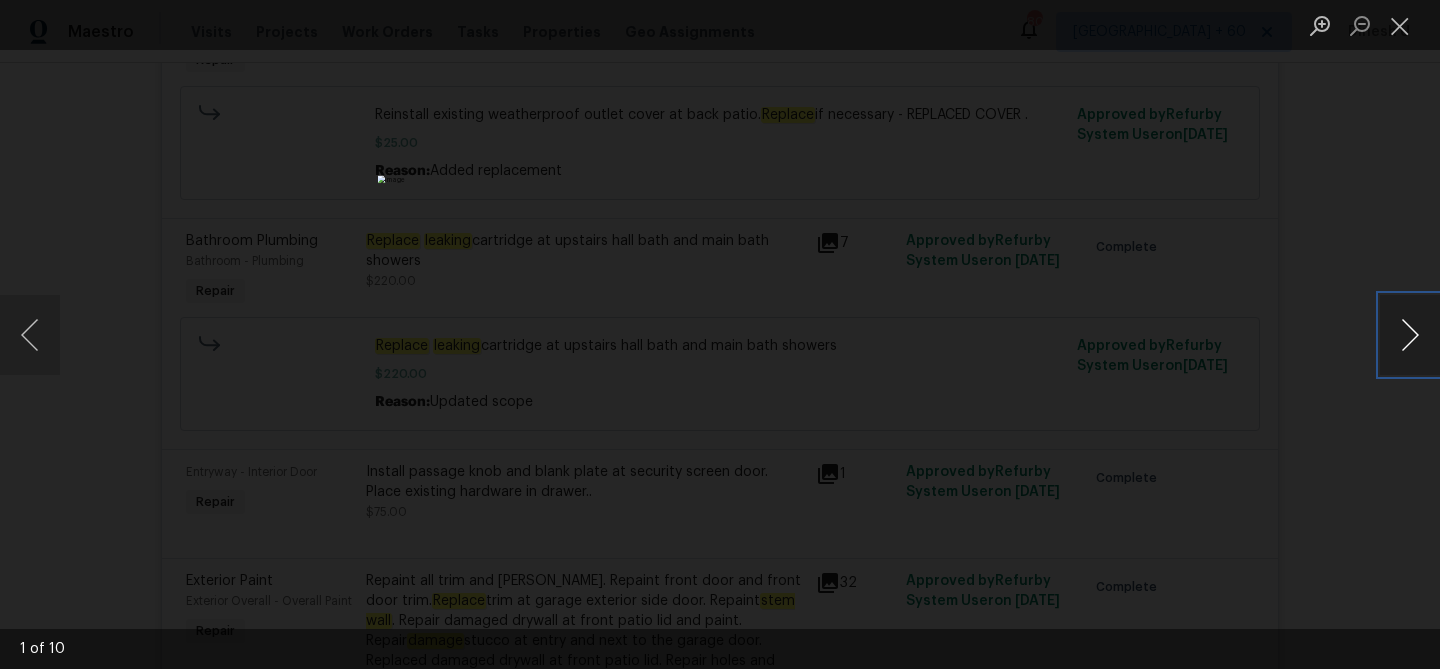 click at bounding box center (1410, 335) 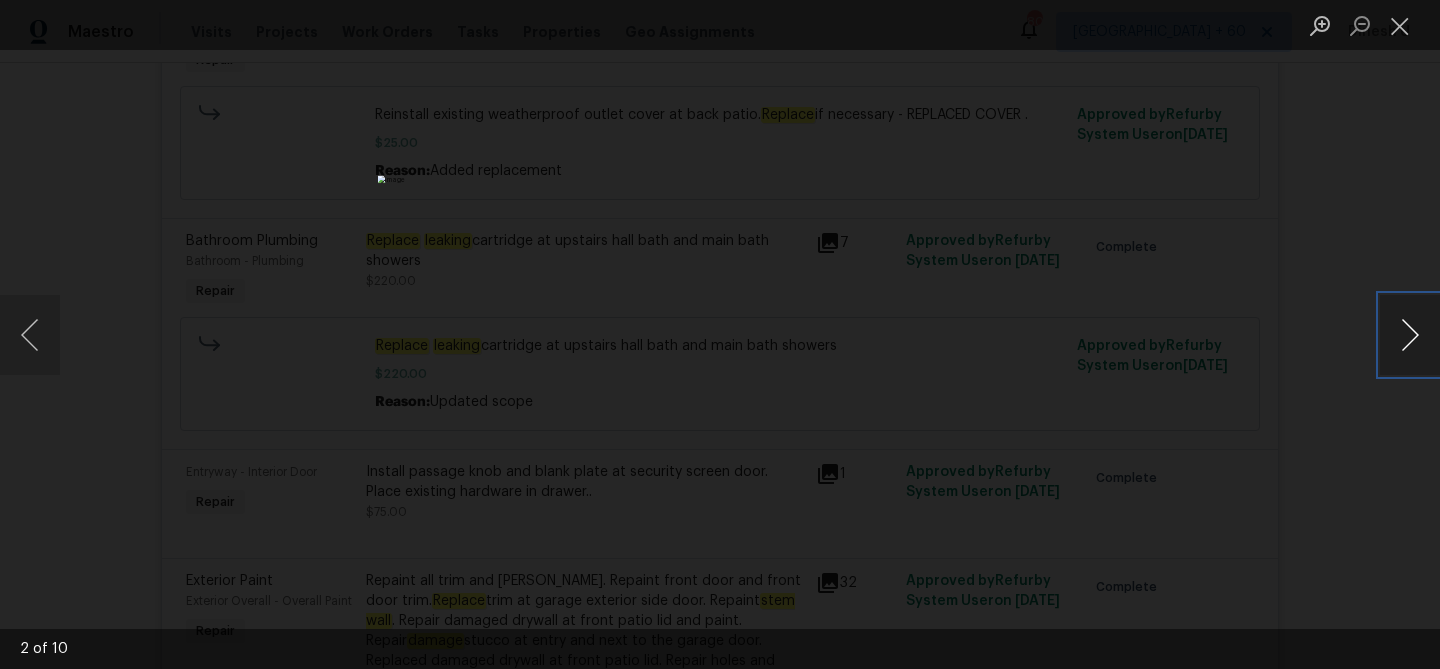 click at bounding box center [1410, 335] 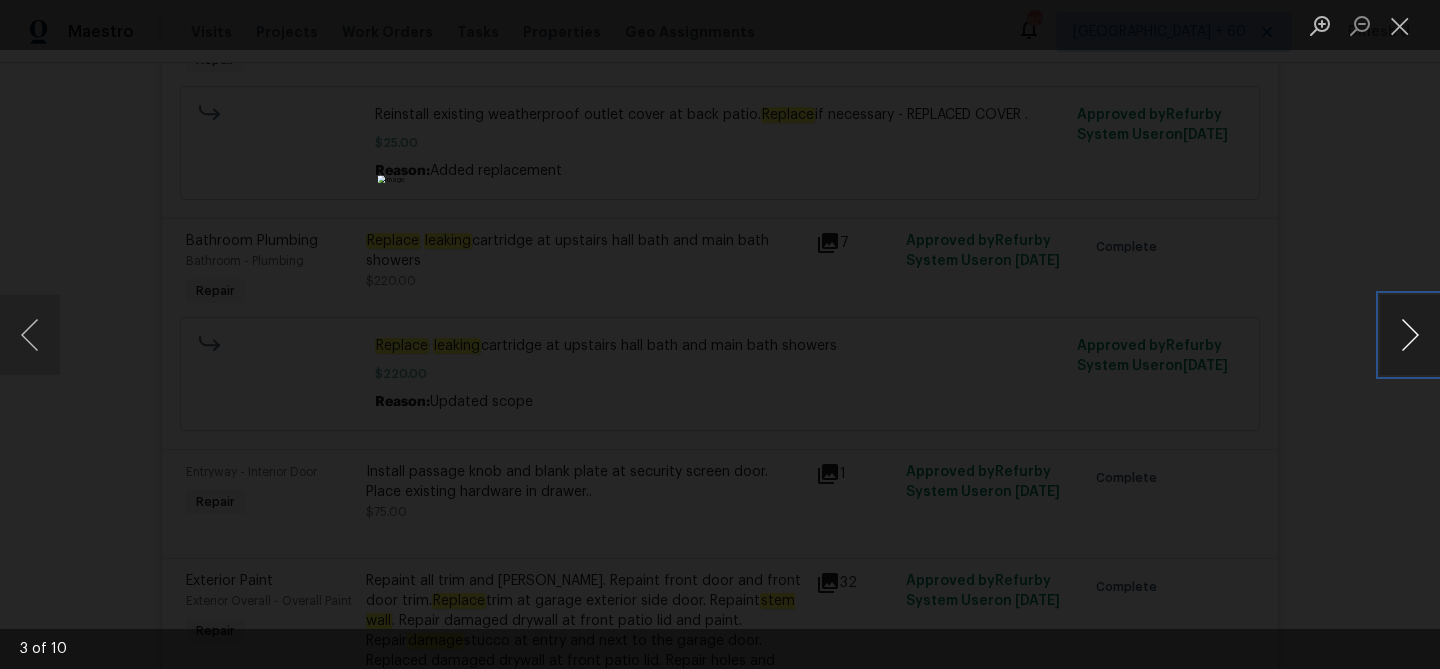 click at bounding box center (1410, 335) 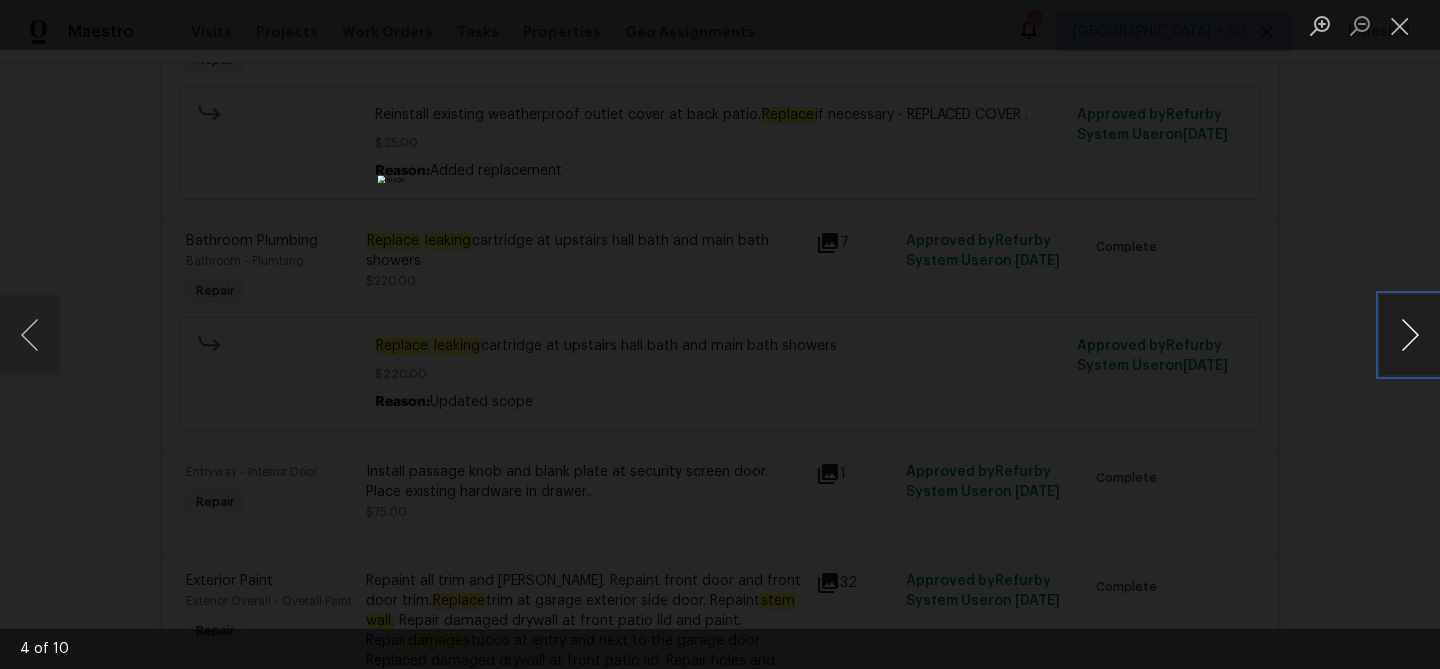 click at bounding box center [1410, 335] 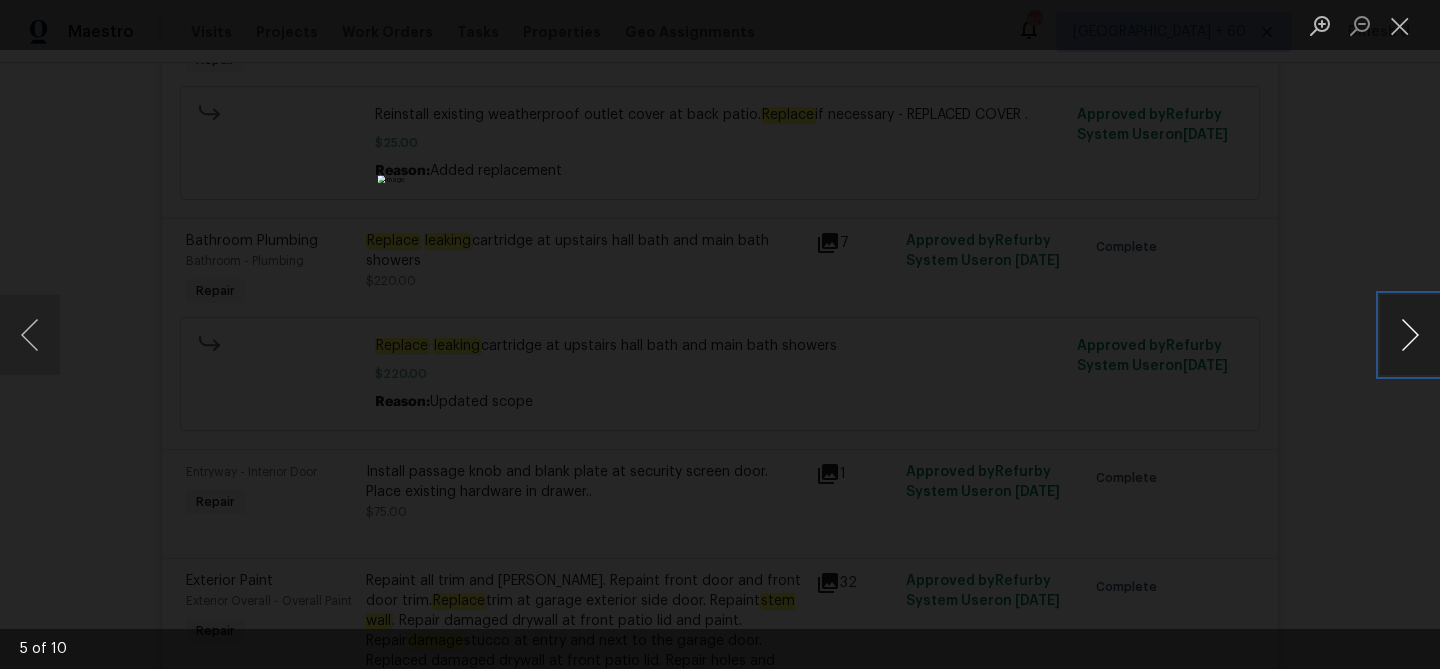 click at bounding box center [1410, 335] 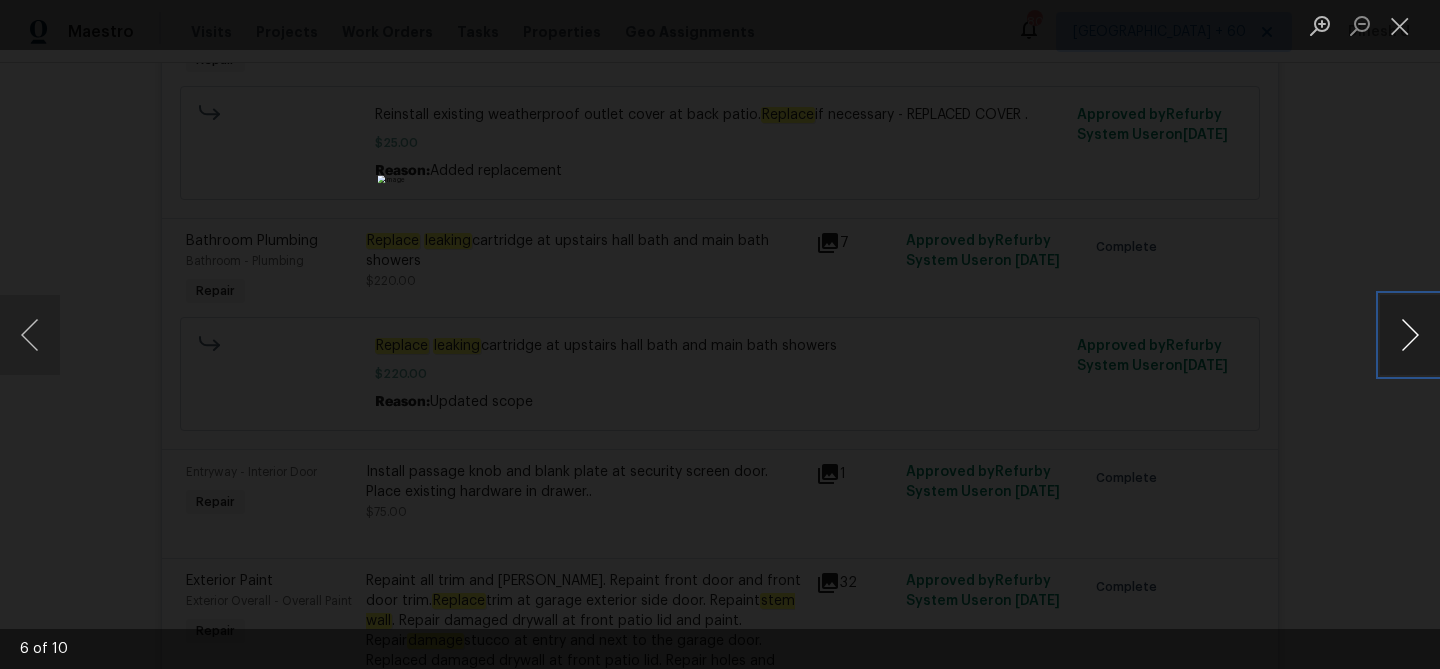 click at bounding box center [1410, 335] 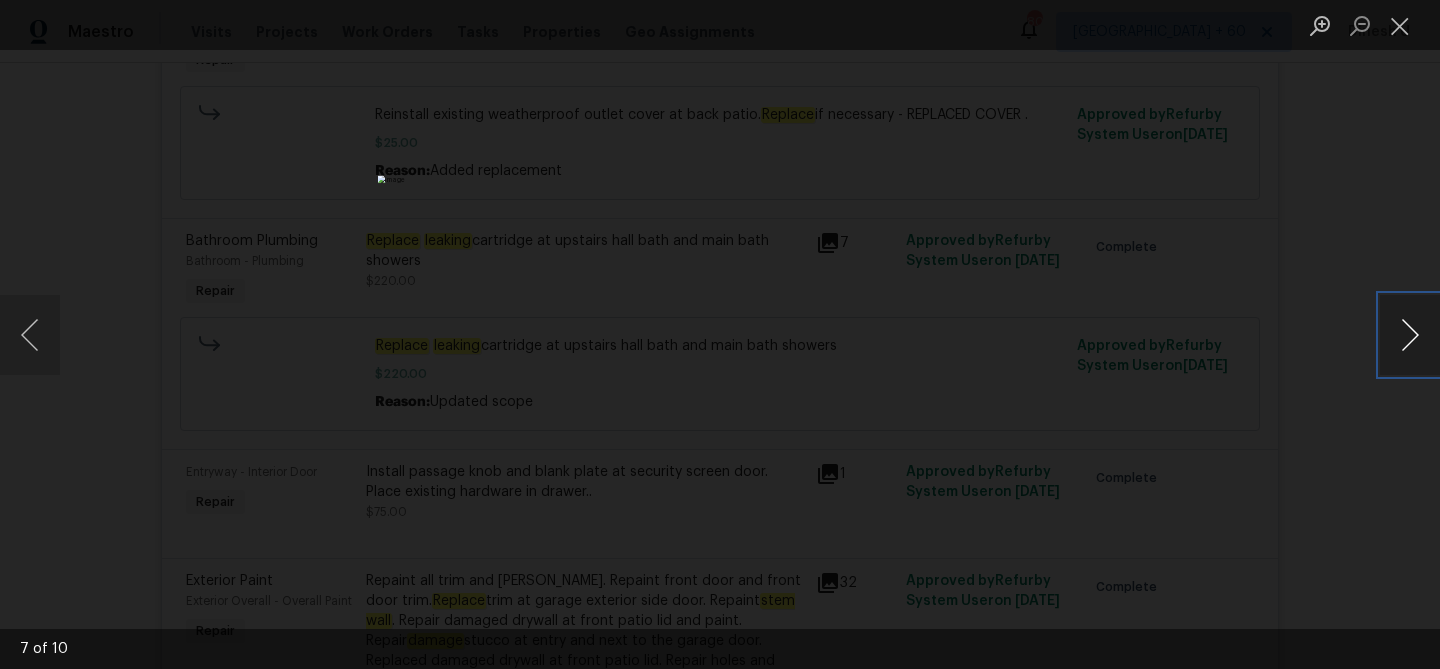 click at bounding box center (1410, 335) 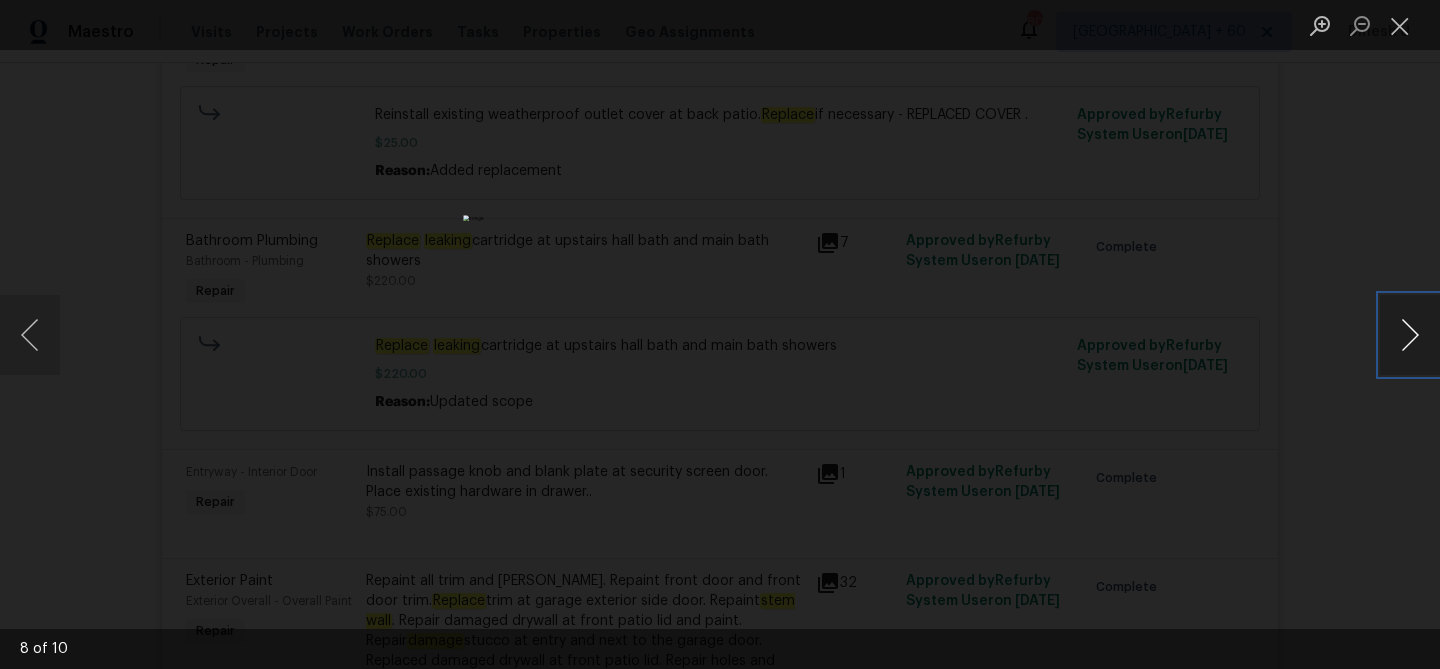 click at bounding box center (1410, 335) 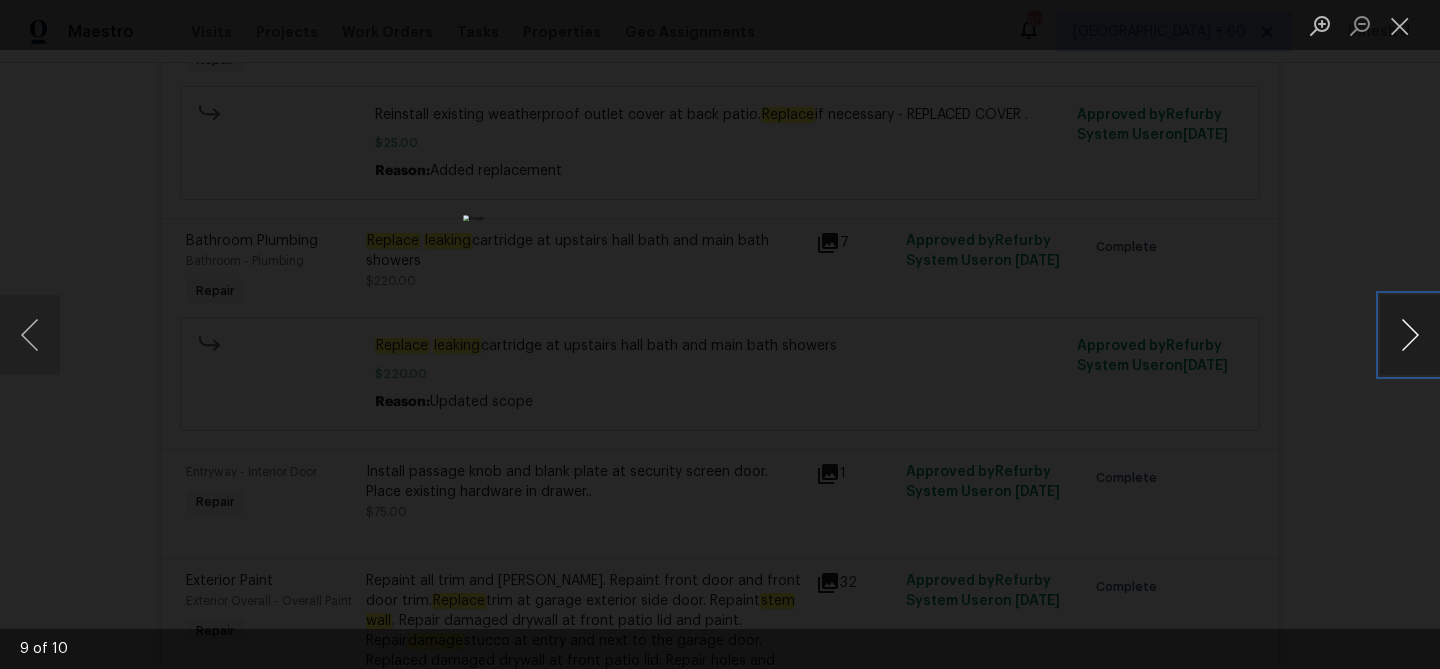 click at bounding box center [1410, 335] 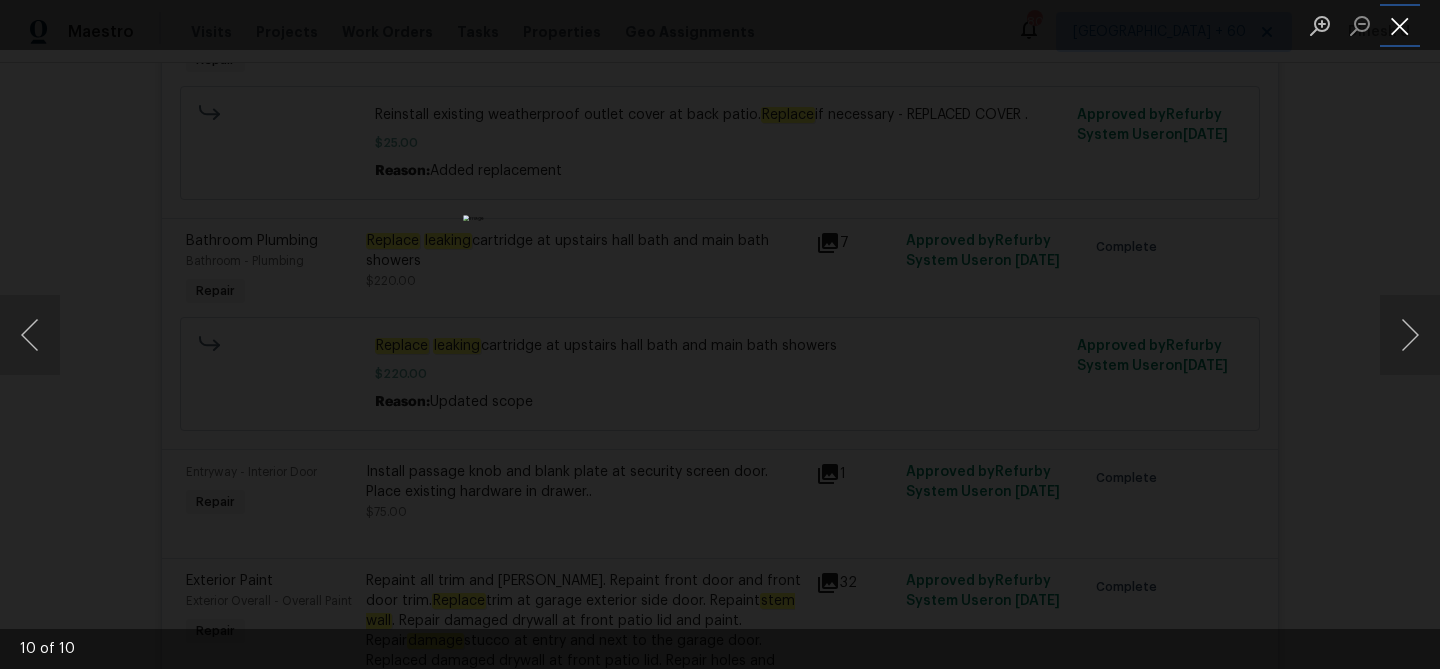 click at bounding box center [1400, 25] 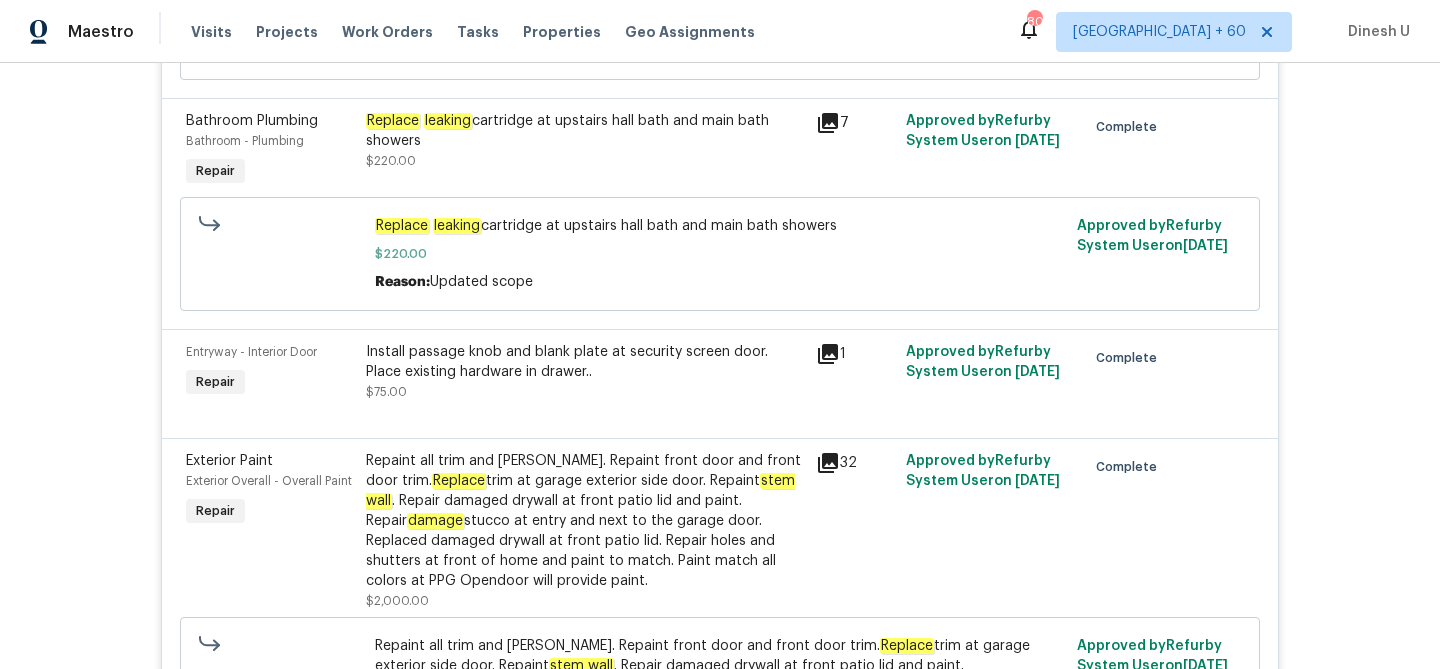 scroll, scrollTop: 3876, scrollLeft: 0, axis: vertical 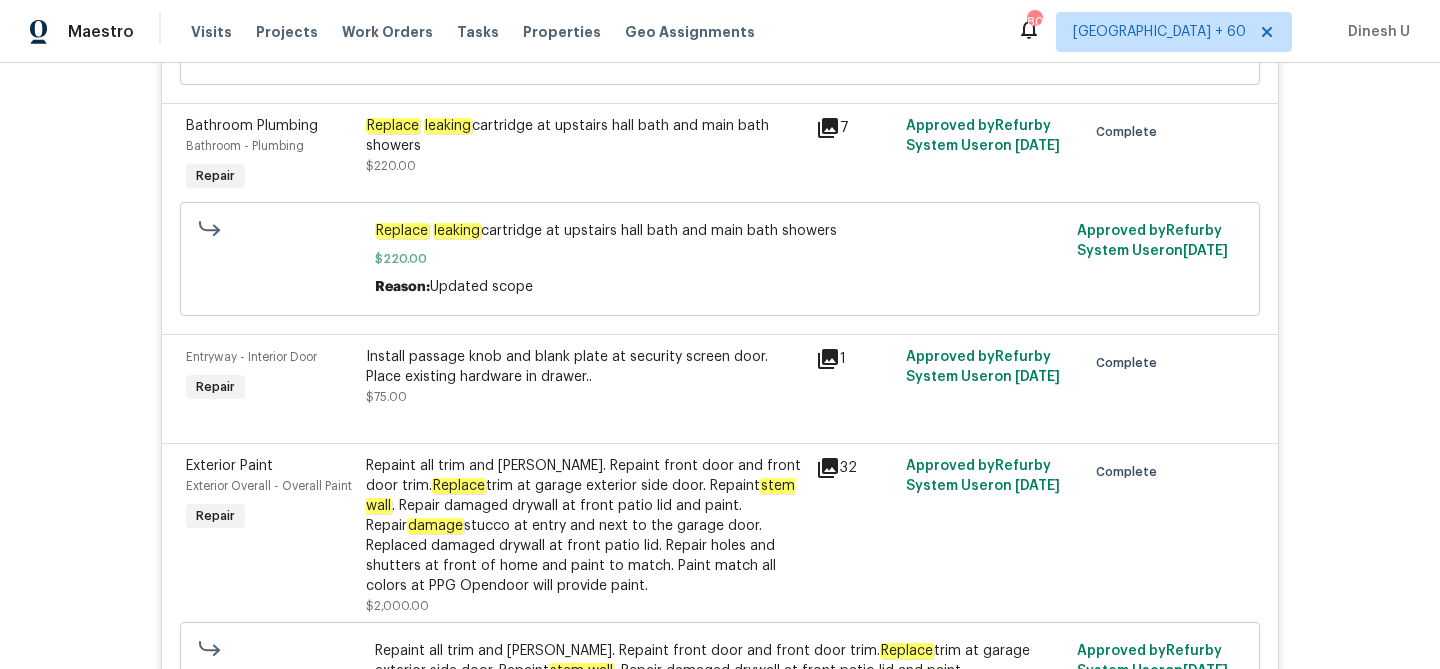 click on "Replace" 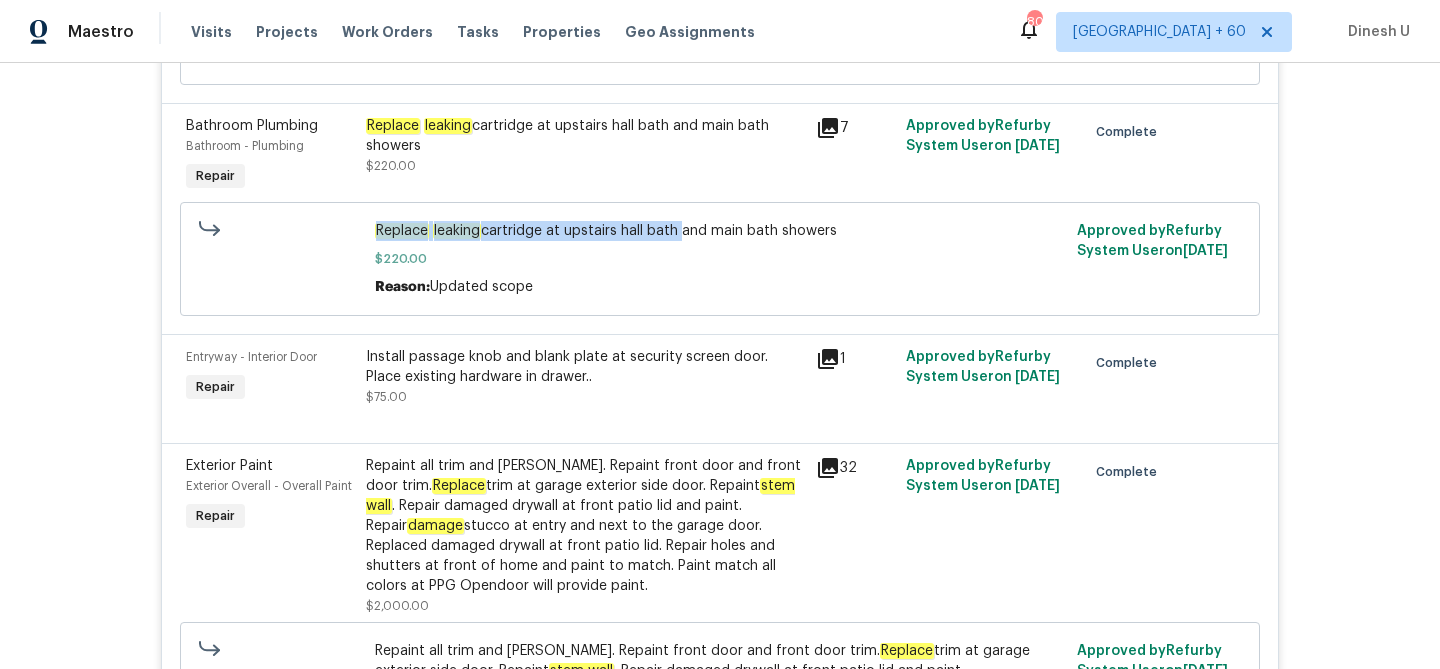 drag, startPoint x: 374, startPoint y: 220, endPoint x: 676, endPoint y: 228, distance: 302.10593 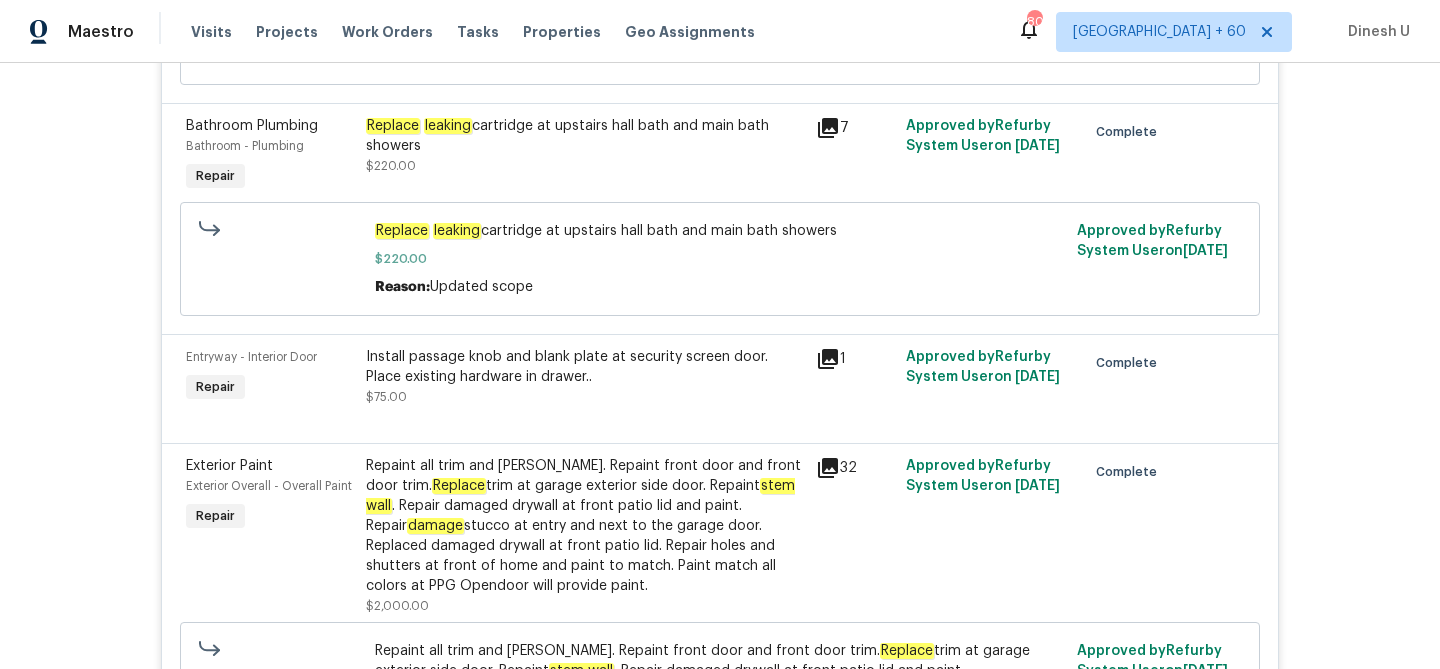 drag, startPoint x: 372, startPoint y: 218, endPoint x: 835, endPoint y: 225, distance: 463.05292 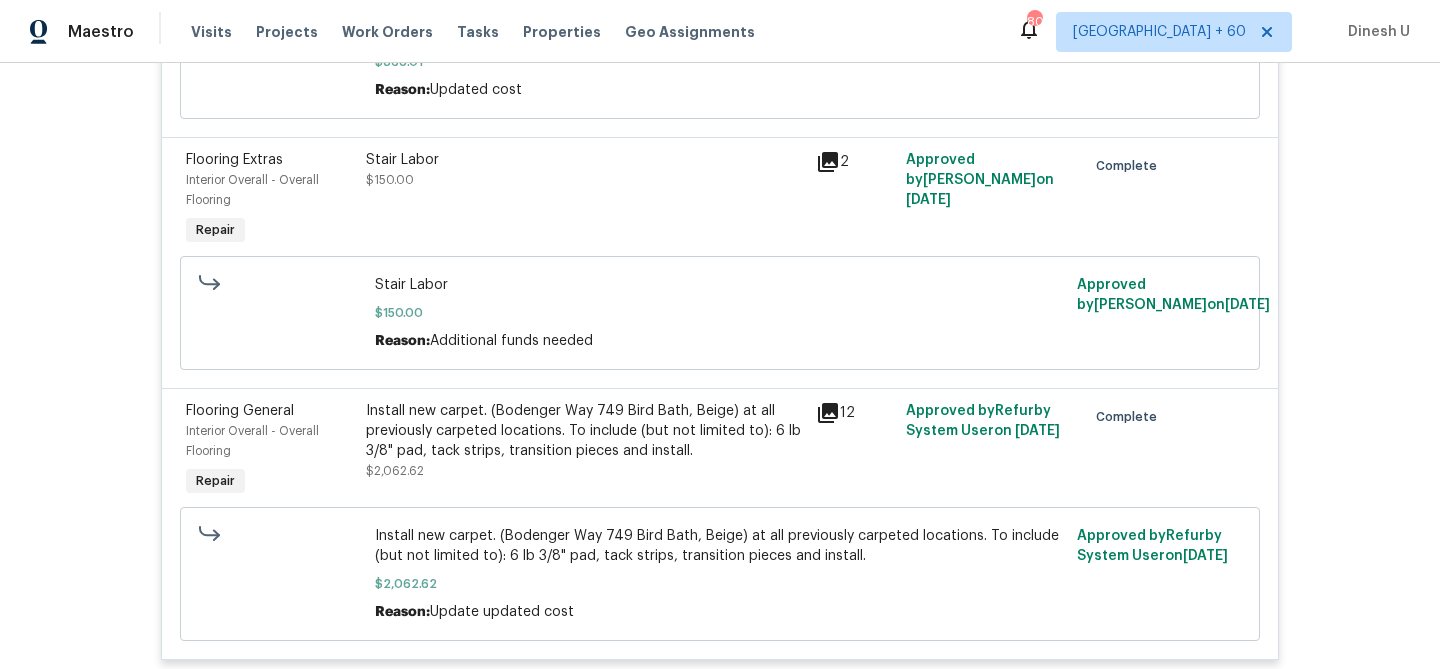scroll, scrollTop: 2581, scrollLeft: 0, axis: vertical 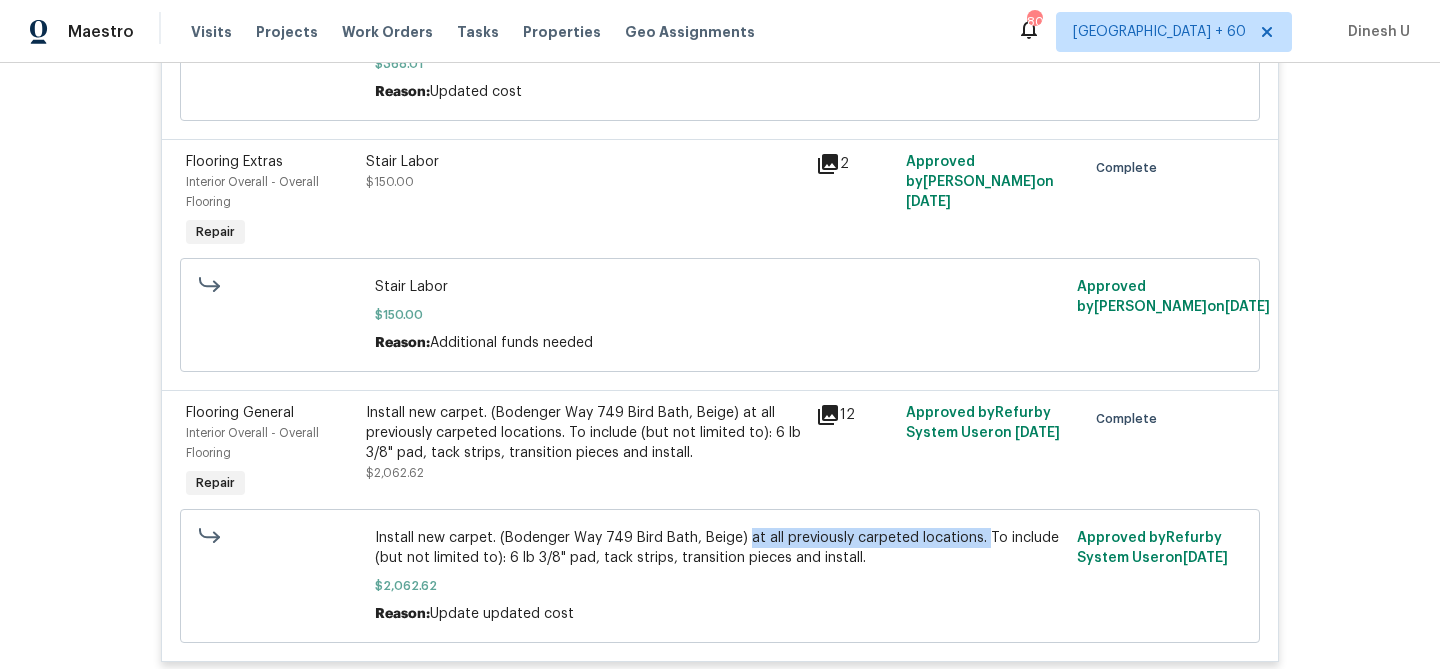 drag, startPoint x: 740, startPoint y: 529, endPoint x: 976, endPoint y: 520, distance: 236.17155 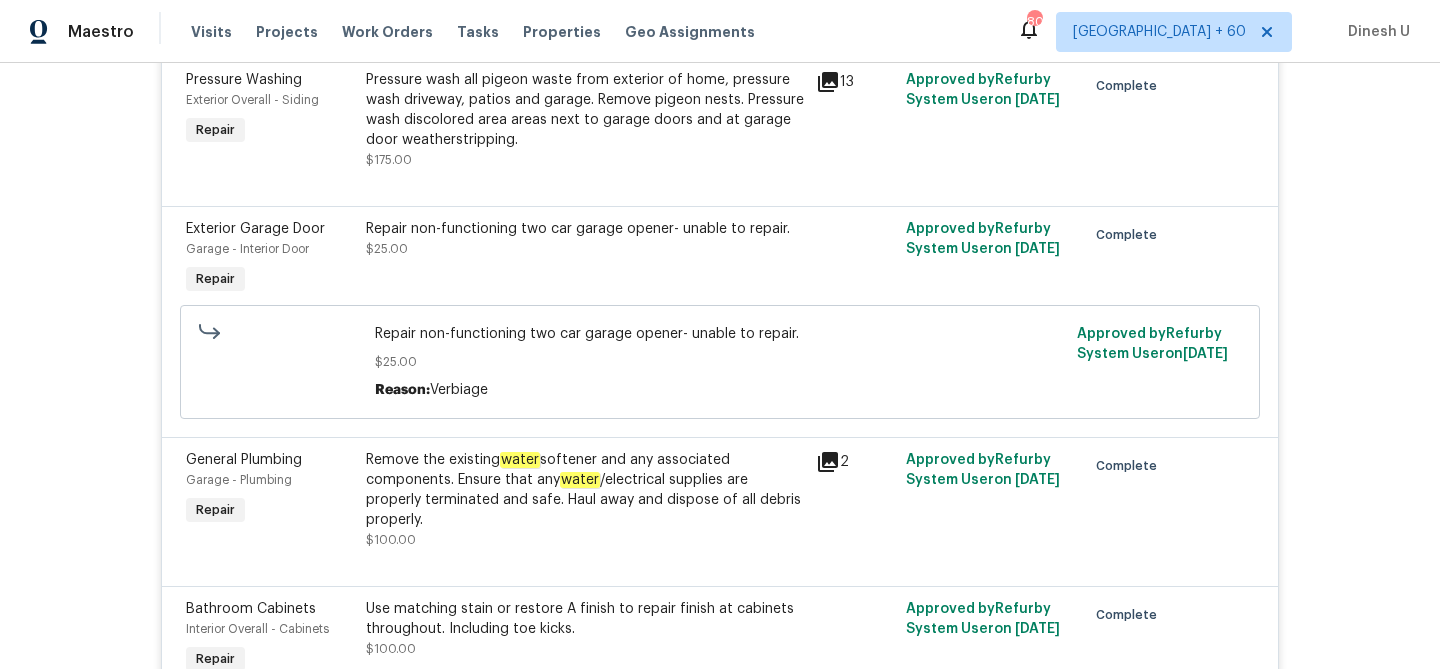 scroll, scrollTop: 4678, scrollLeft: 0, axis: vertical 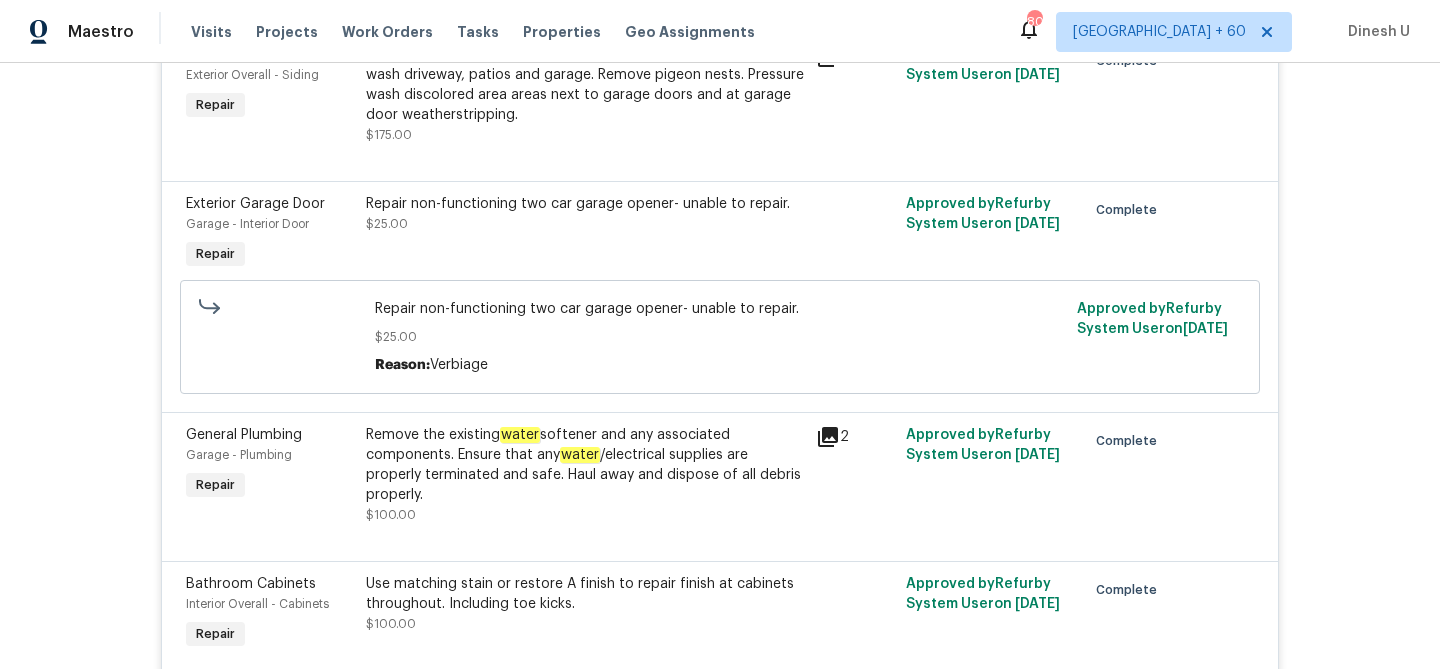 click on "Repair non-functioning two car garage opener- unable to repair." at bounding box center [585, 204] 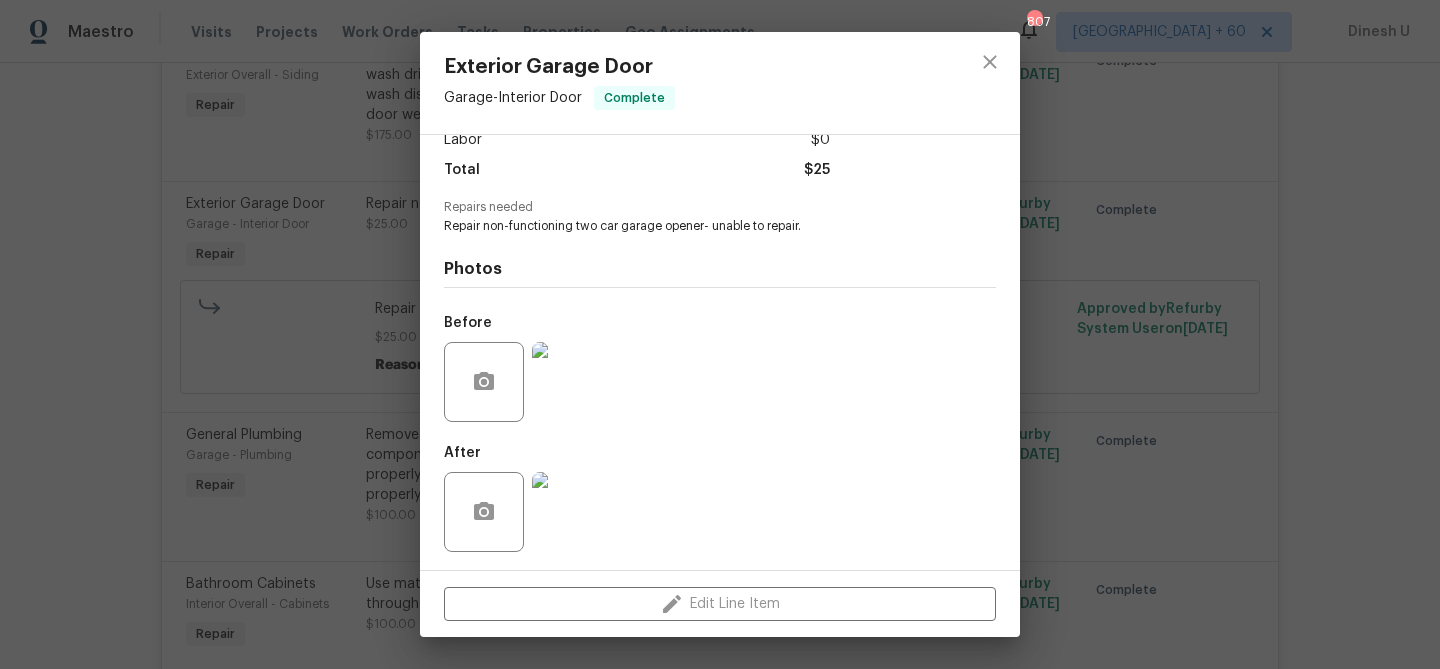 scroll, scrollTop: 151, scrollLeft: 0, axis: vertical 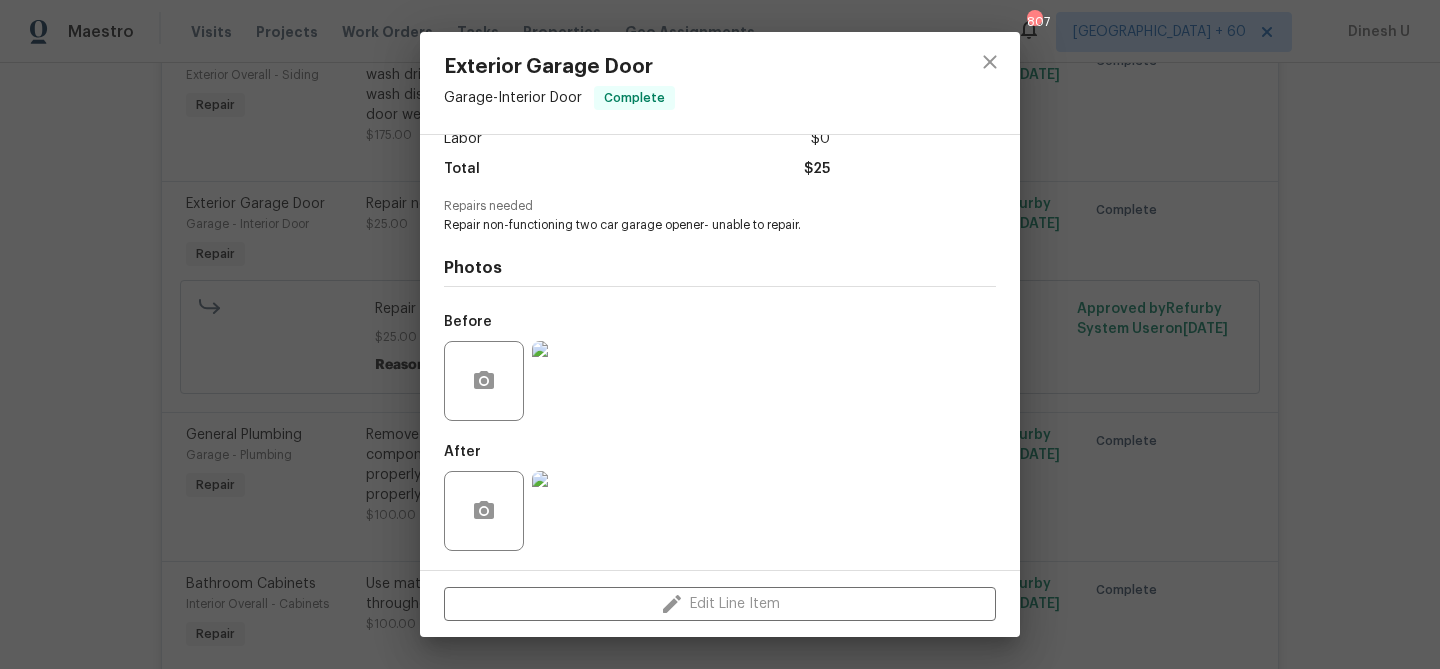 click at bounding box center (572, 381) 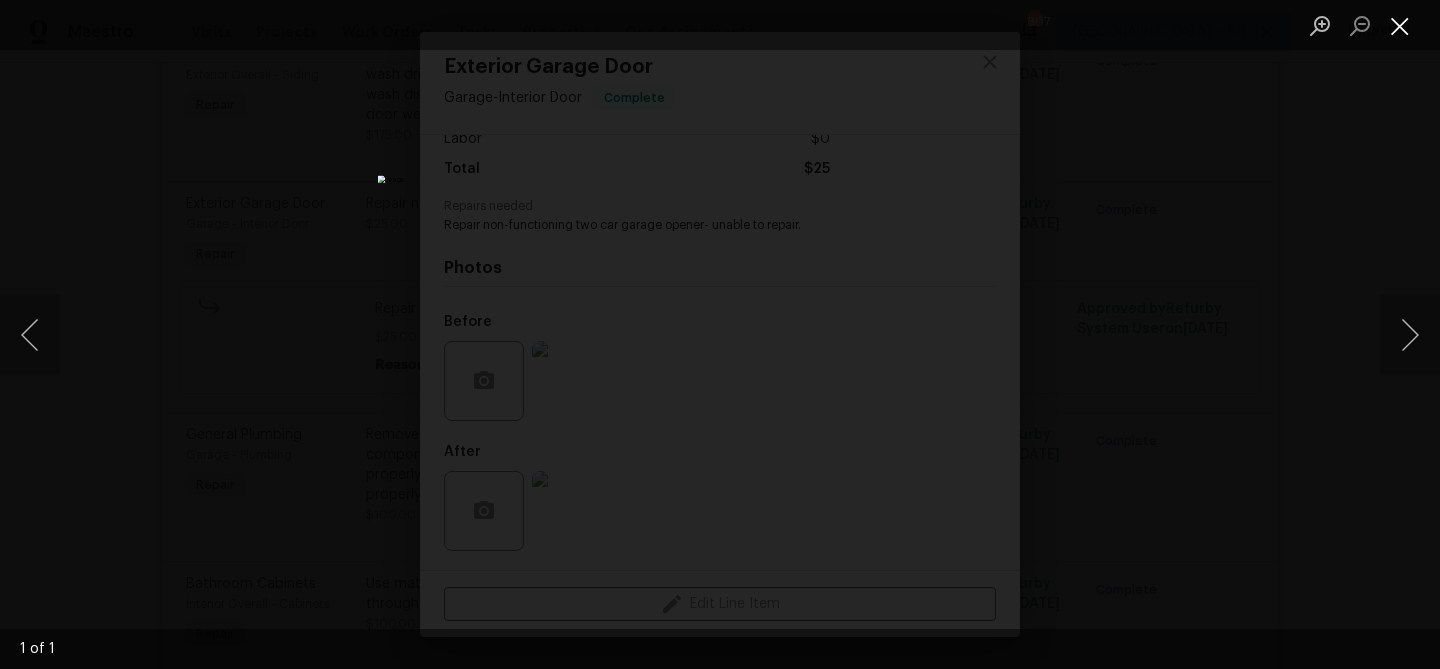 click at bounding box center [1400, 25] 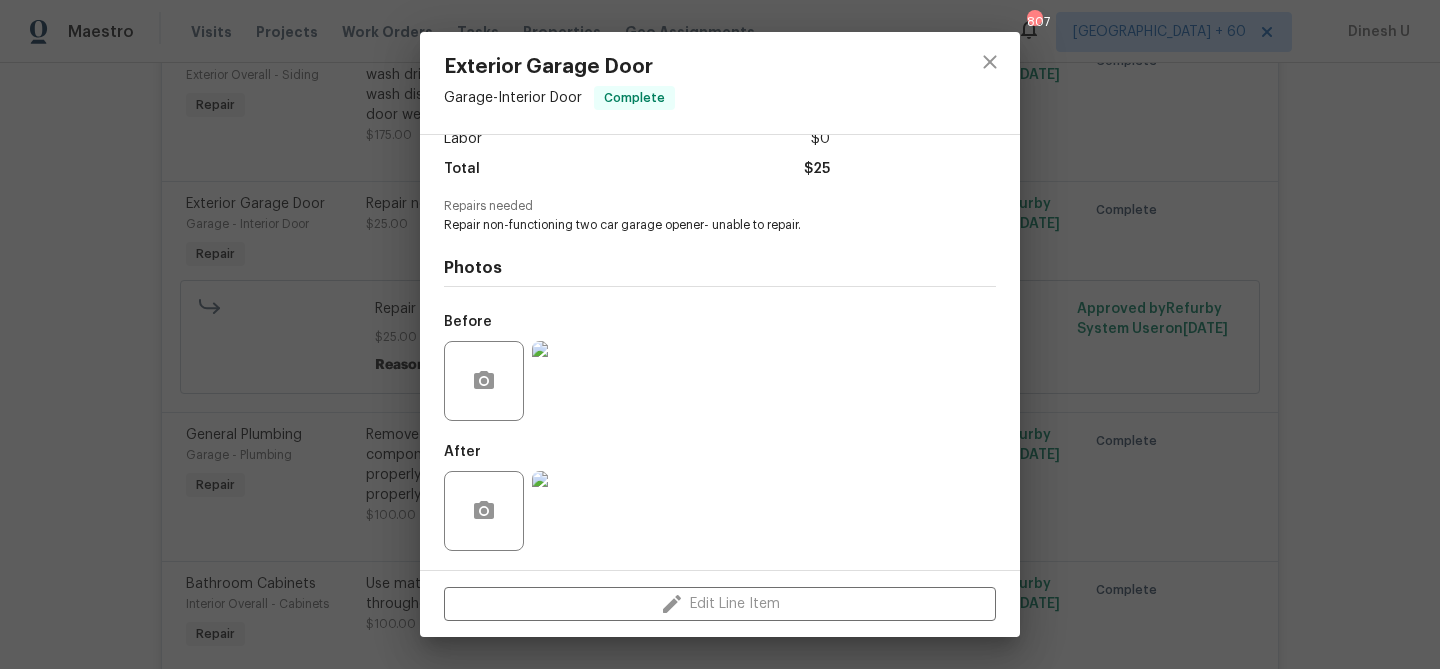 click at bounding box center (572, 511) 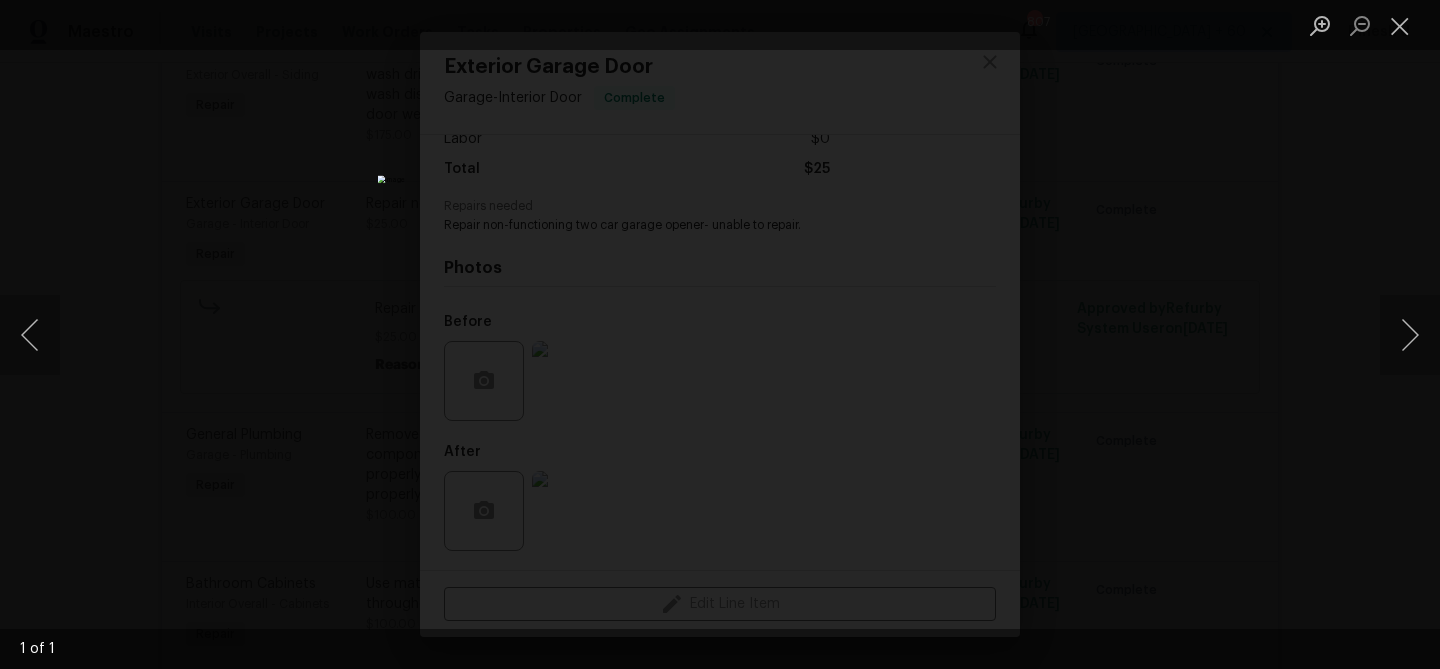 click at bounding box center [720, 334] 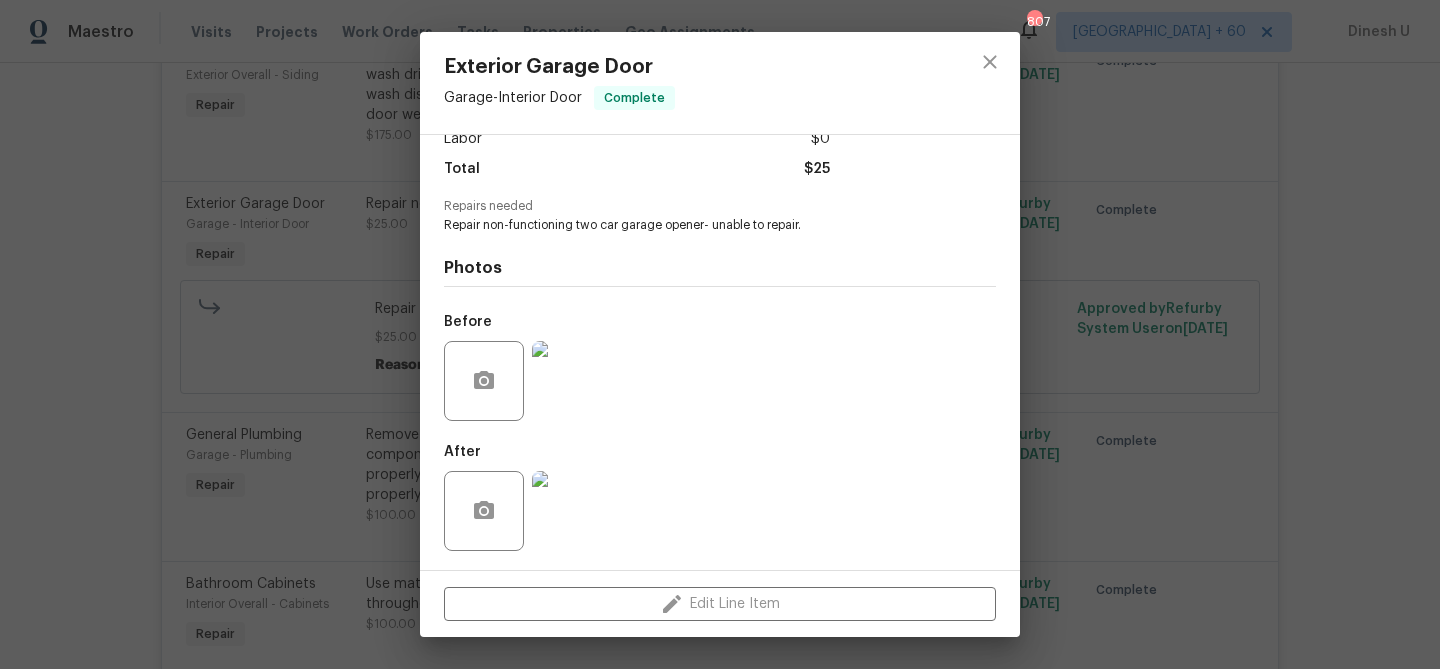 click on "Exterior Garage Door Garage  -  Interior Door Complete Vendor Rhinos Construction LLC Account Category Repairs Cost $25 x 1 count $25 Labor $0 Total $25 Repairs needed Repair non-functioning two car garage opener- unable to repair. Photos Before After  Edit Line Item" at bounding box center (720, 334) 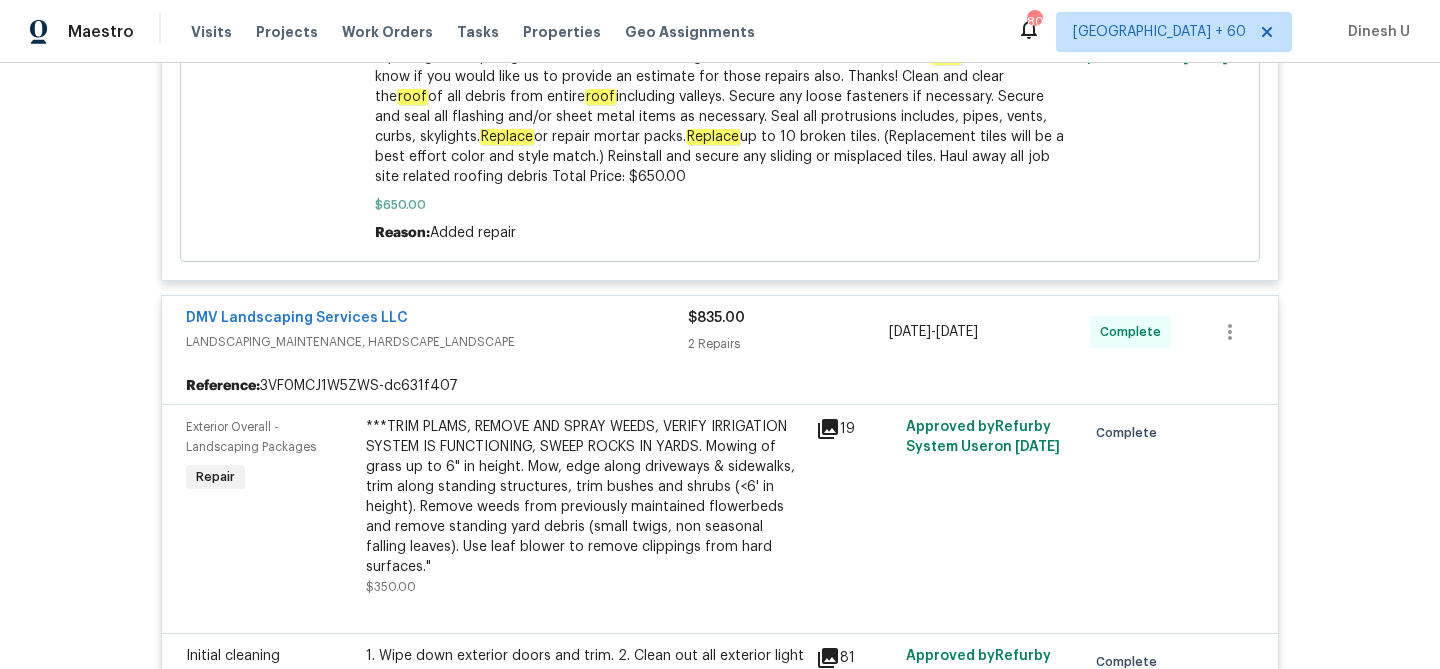 scroll, scrollTop: 0, scrollLeft: 0, axis: both 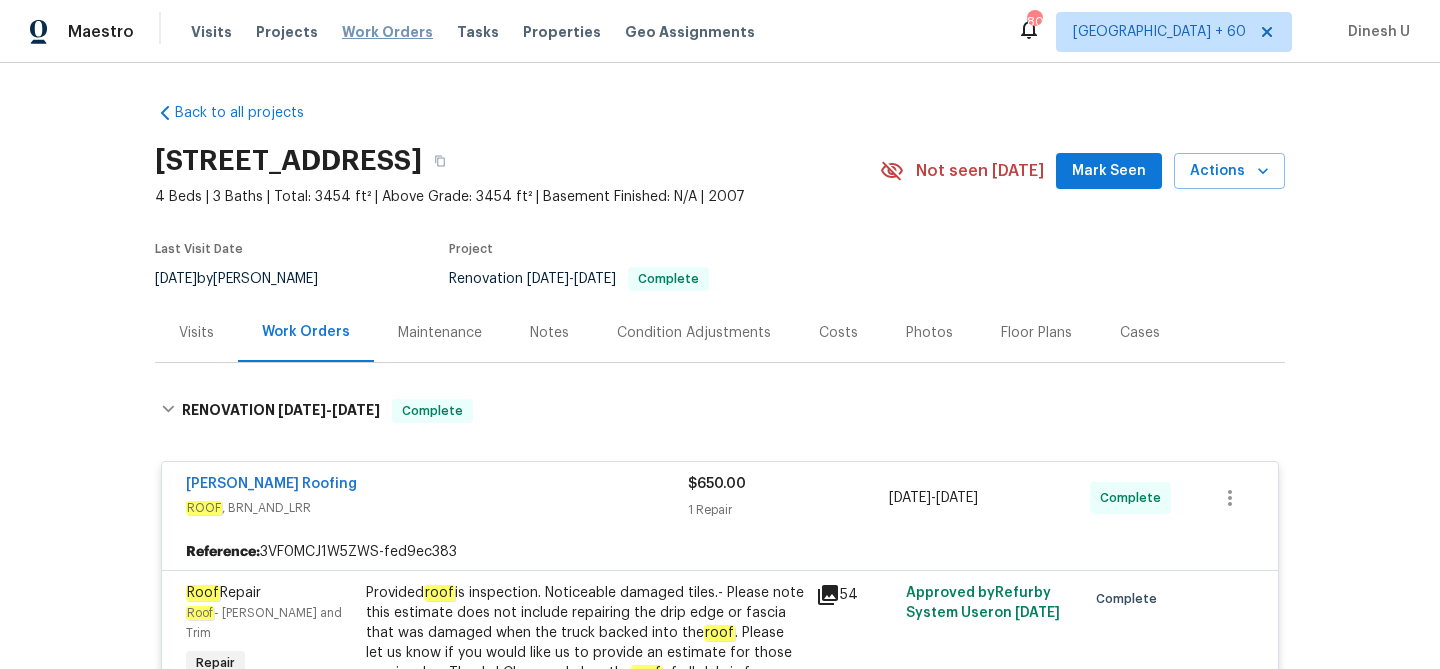 click on "Work Orders" at bounding box center (387, 32) 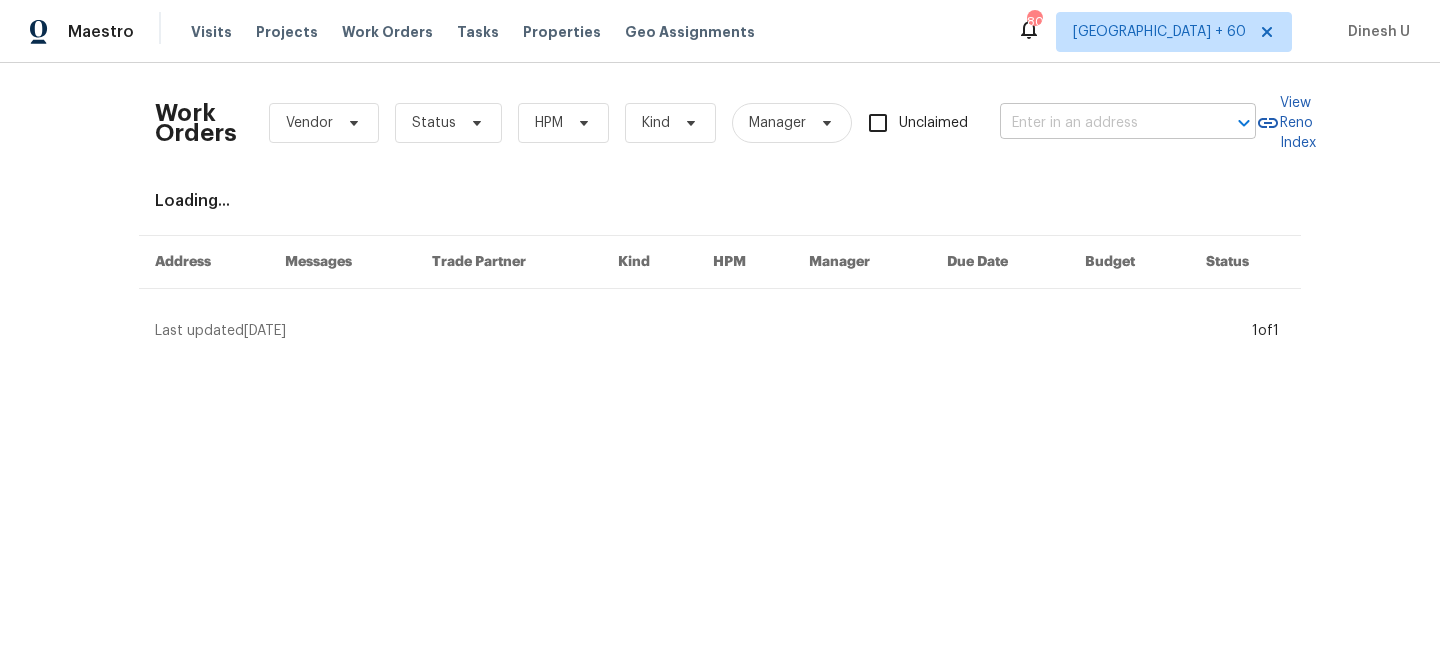 click at bounding box center [1100, 123] 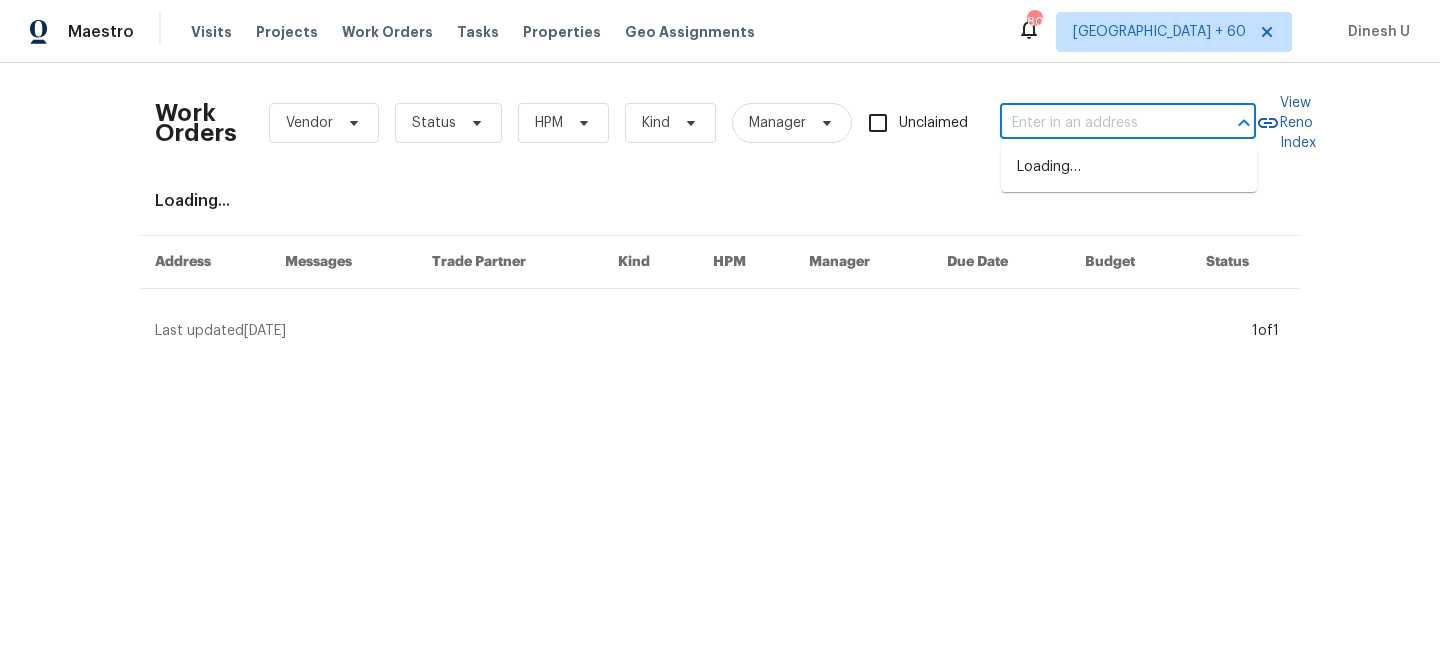 paste on "8 Woodmoor Cir, Allen, TX 75002" 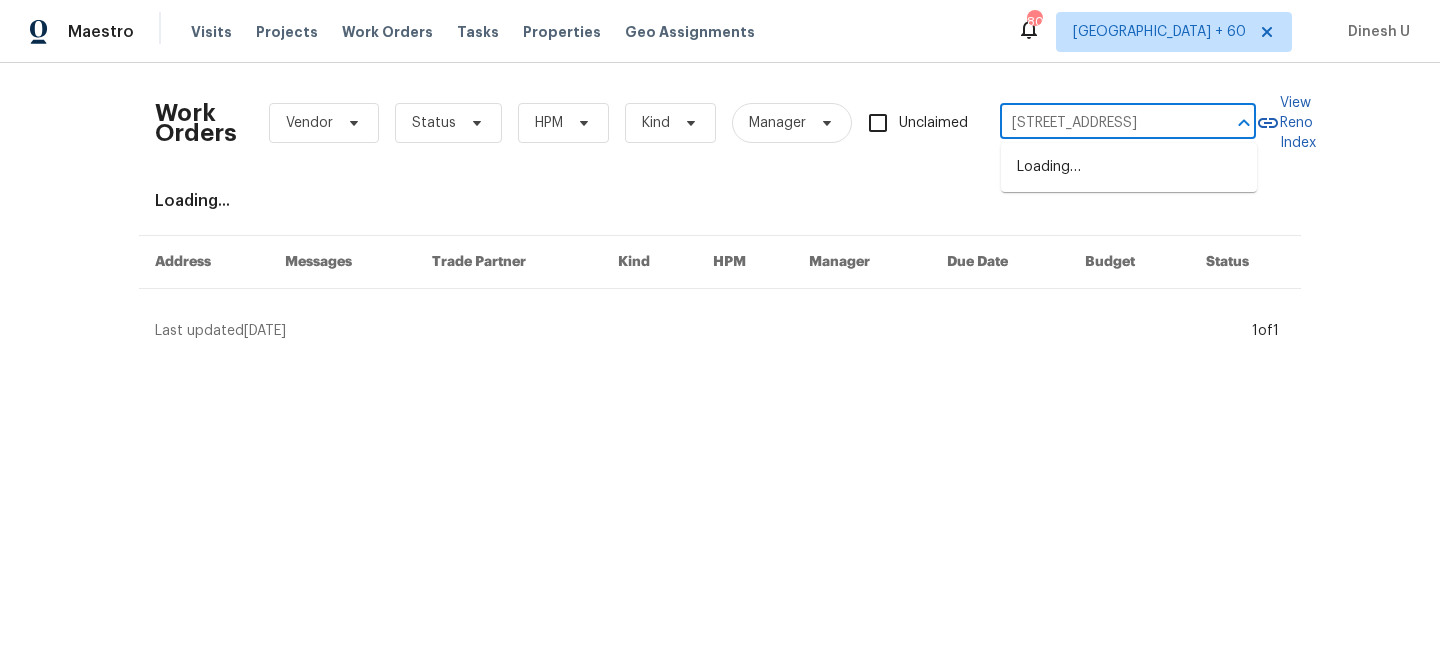 scroll, scrollTop: 0, scrollLeft: 30, axis: horizontal 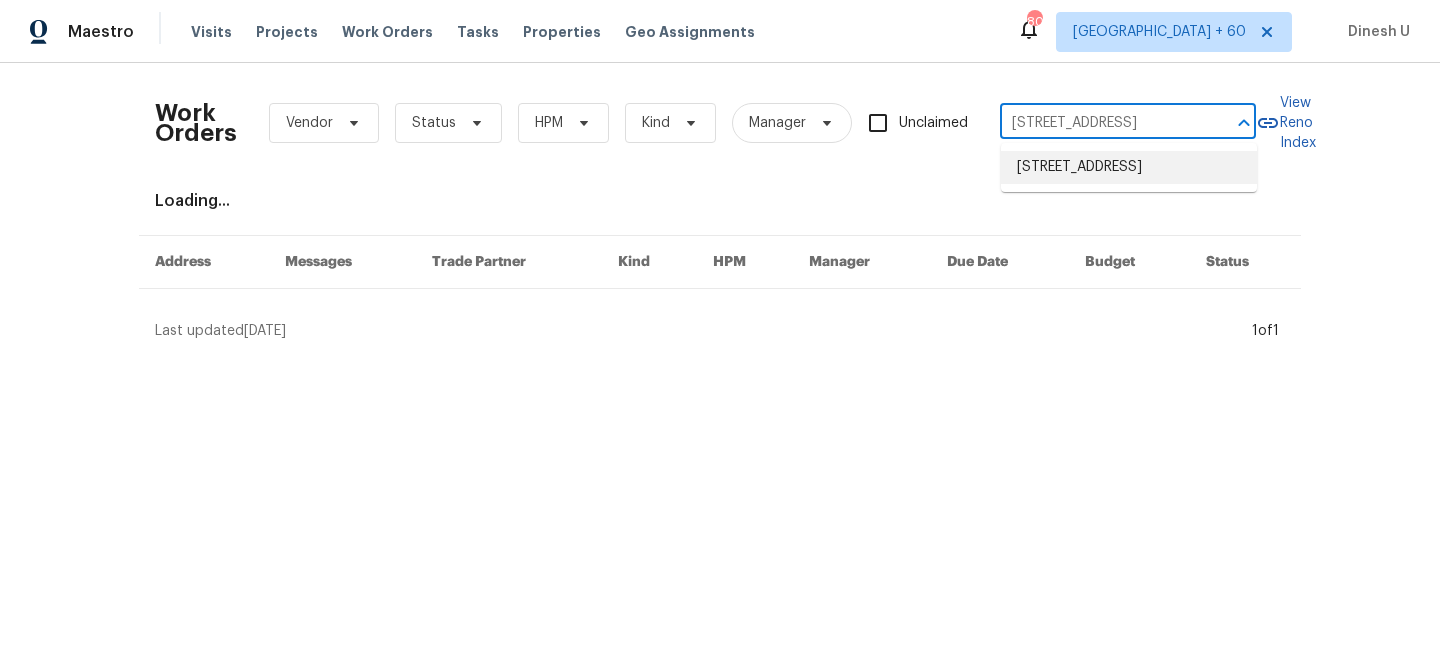 click on "8 Woodmoor Cir, Allen, TX 75002" at bounding box center (1129, 167) 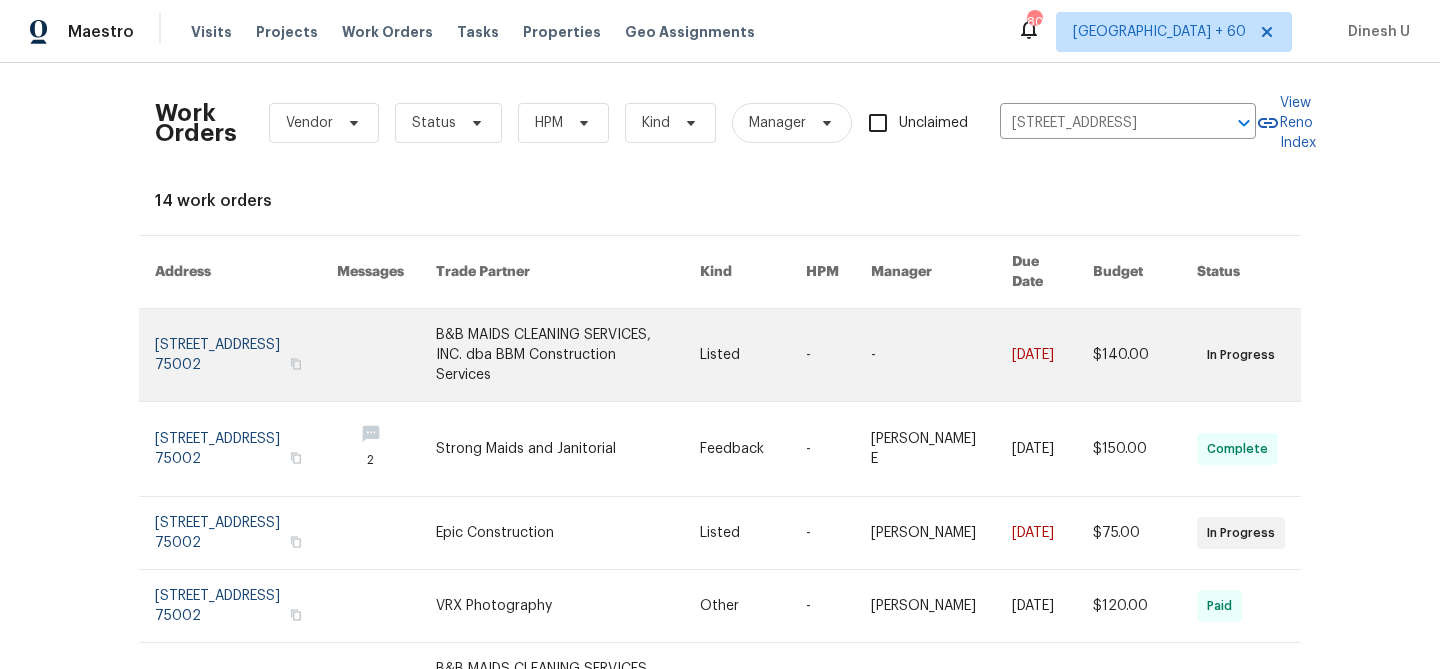 click at bounding box center (246, 355) 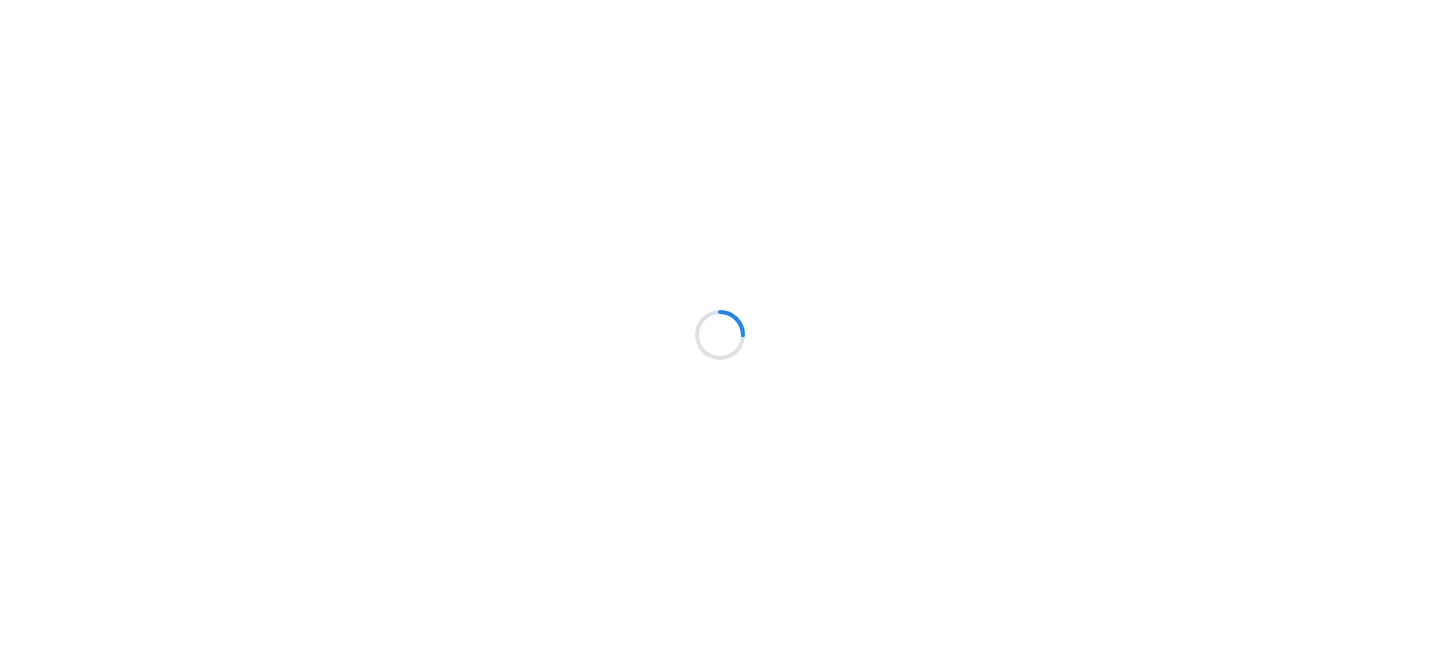 scroll, scrollTop: 0, scrollLeft: 0, axis: both 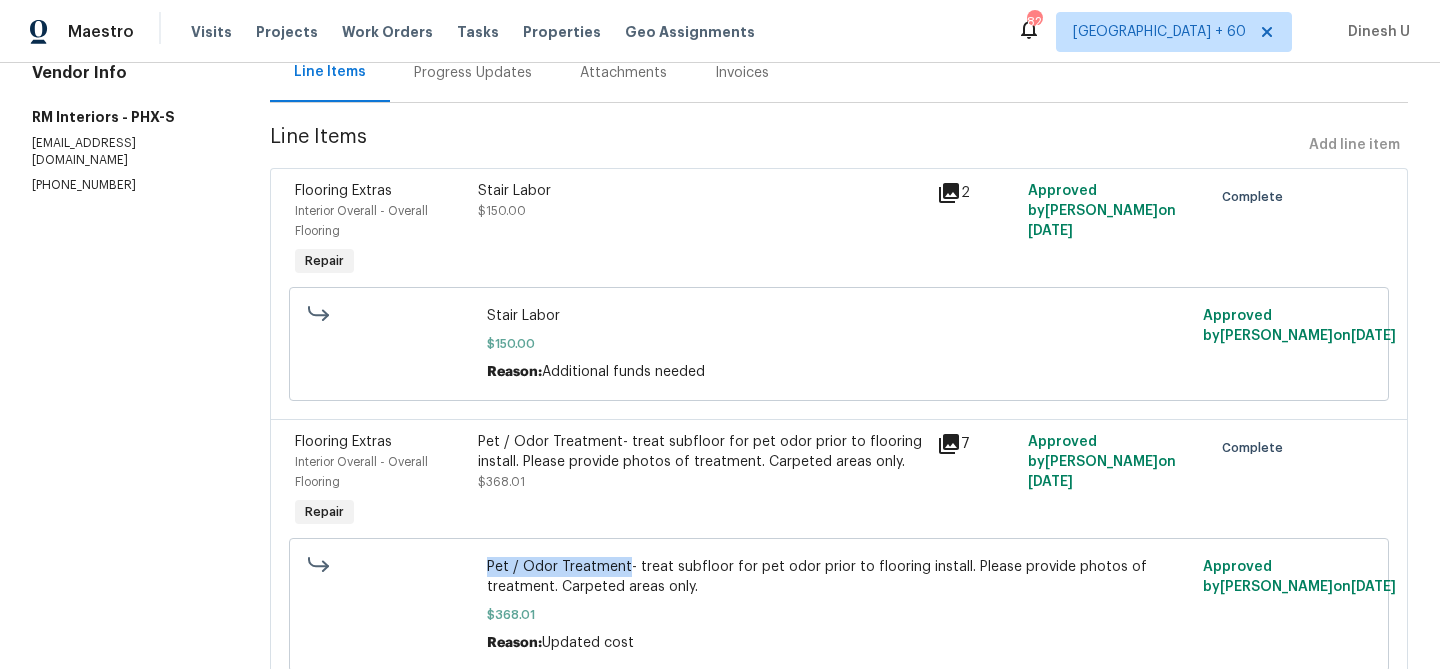 drag, startPoint x: 488, startPoint y: 569, endPoint x: 626, endPoint y: 574, distance: 138.09055 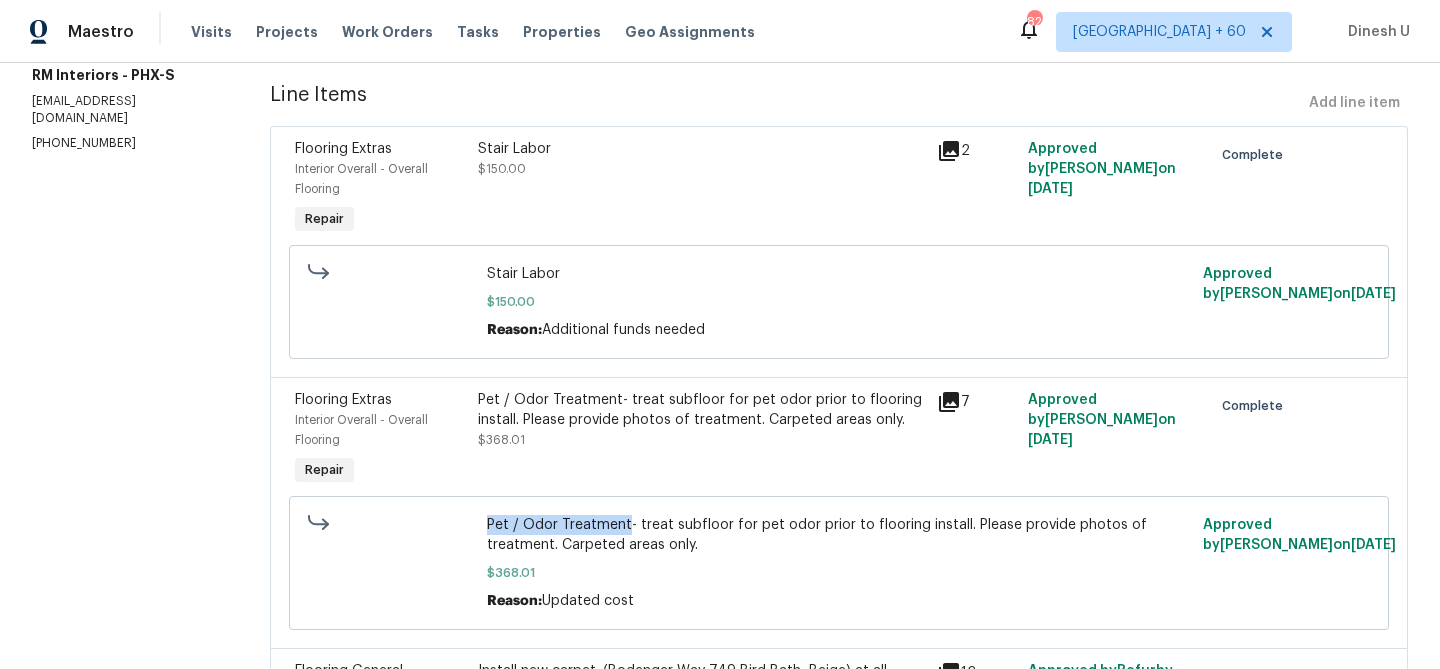 scroll, scrollTop: 285, scrollLeft: 0, axis: vertical 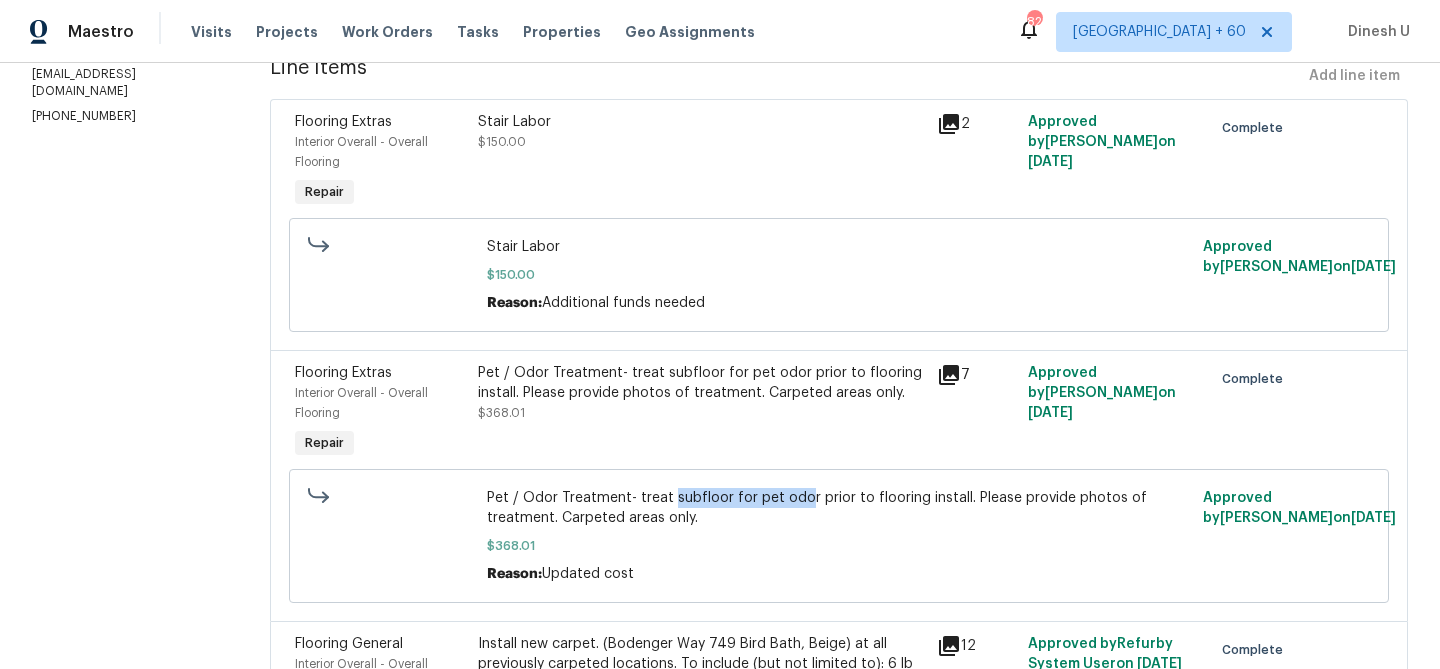 drag, startPoint x: 668, startPoint y: 502, endPoint x: 801, endPoint y: 501, distance: 133.00375 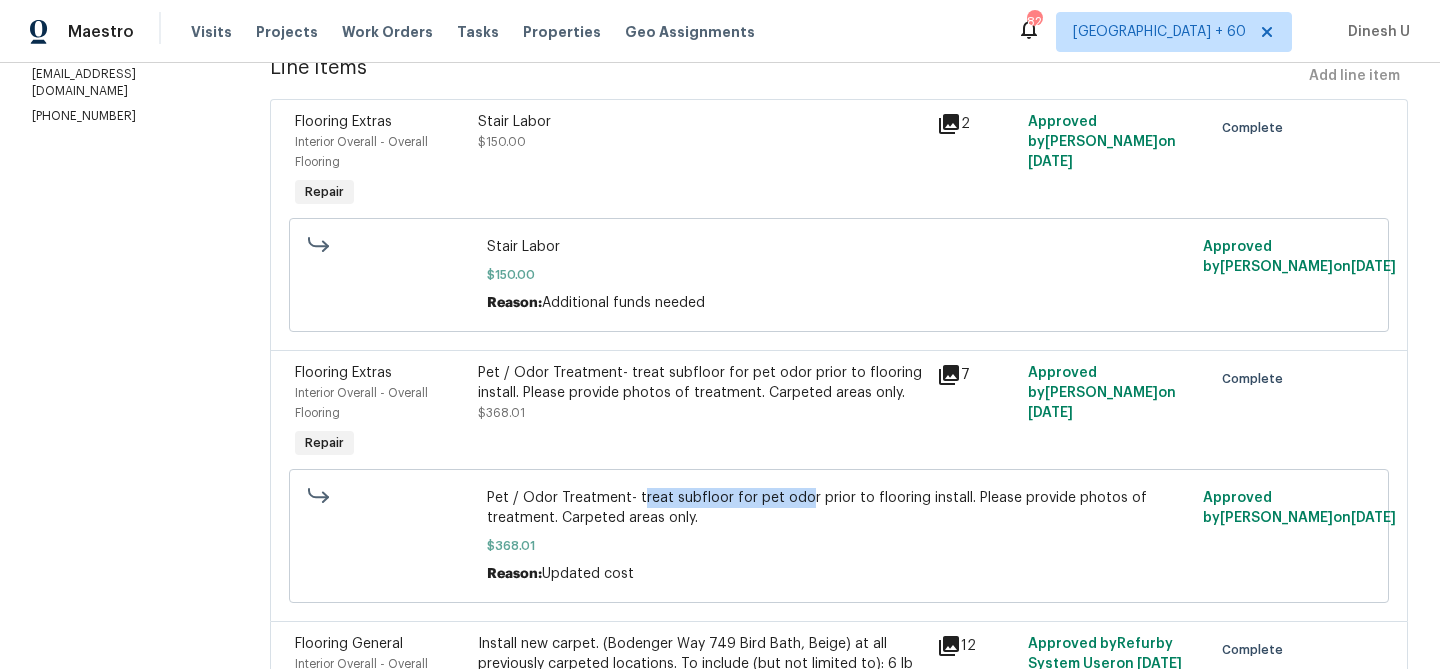 drag, startPoint x: 637, startPoint y: 501, endPoint x: 802, endPoint y: 501, distance: 165 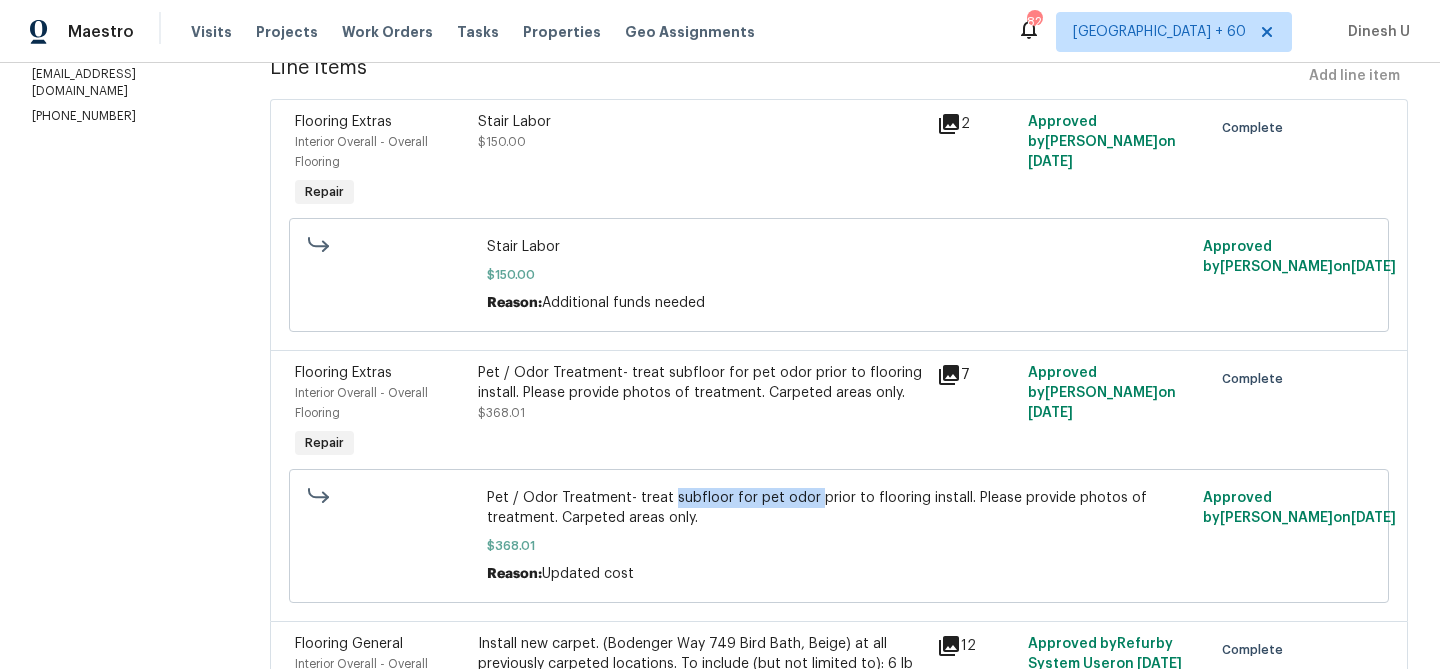 drag, startPoint x: 667, startPoint y: 500, endPoint x: 809, endPoint y: 502, distance: 142.01408 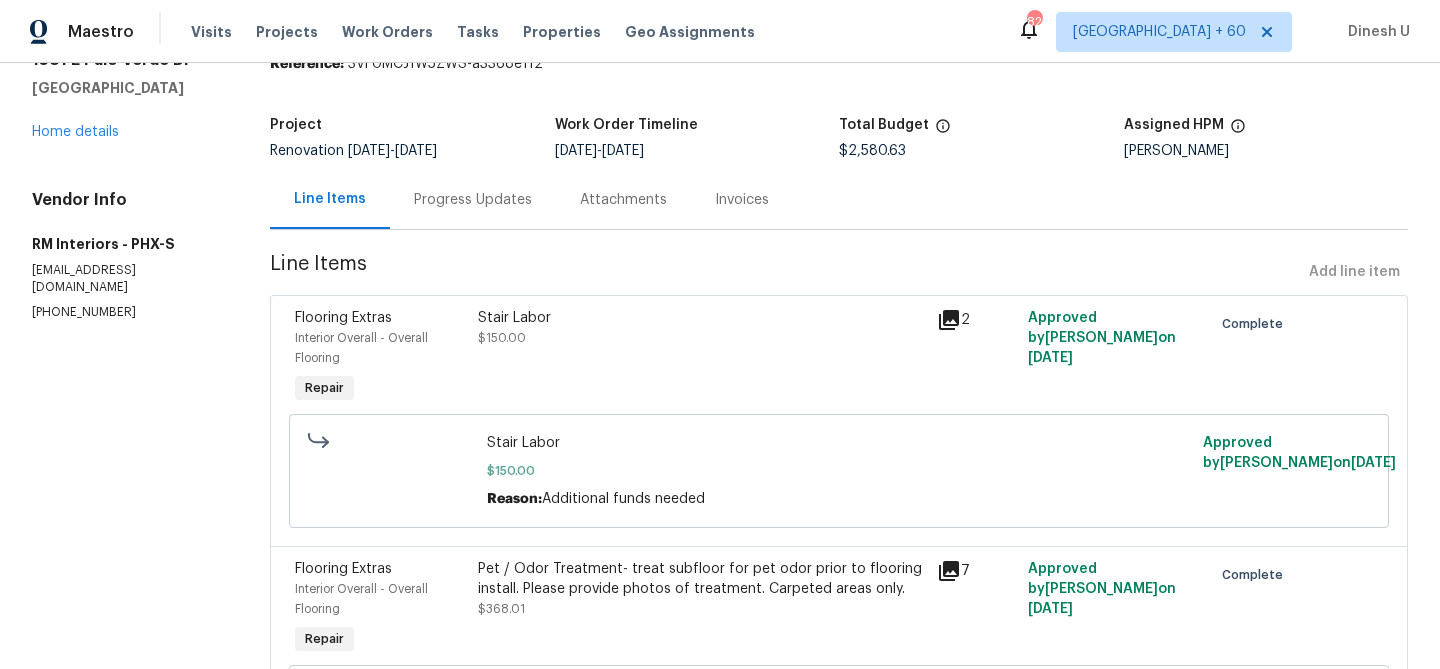 scroll, scrollTop: 87, scrollLeft: 0, axis: vertical 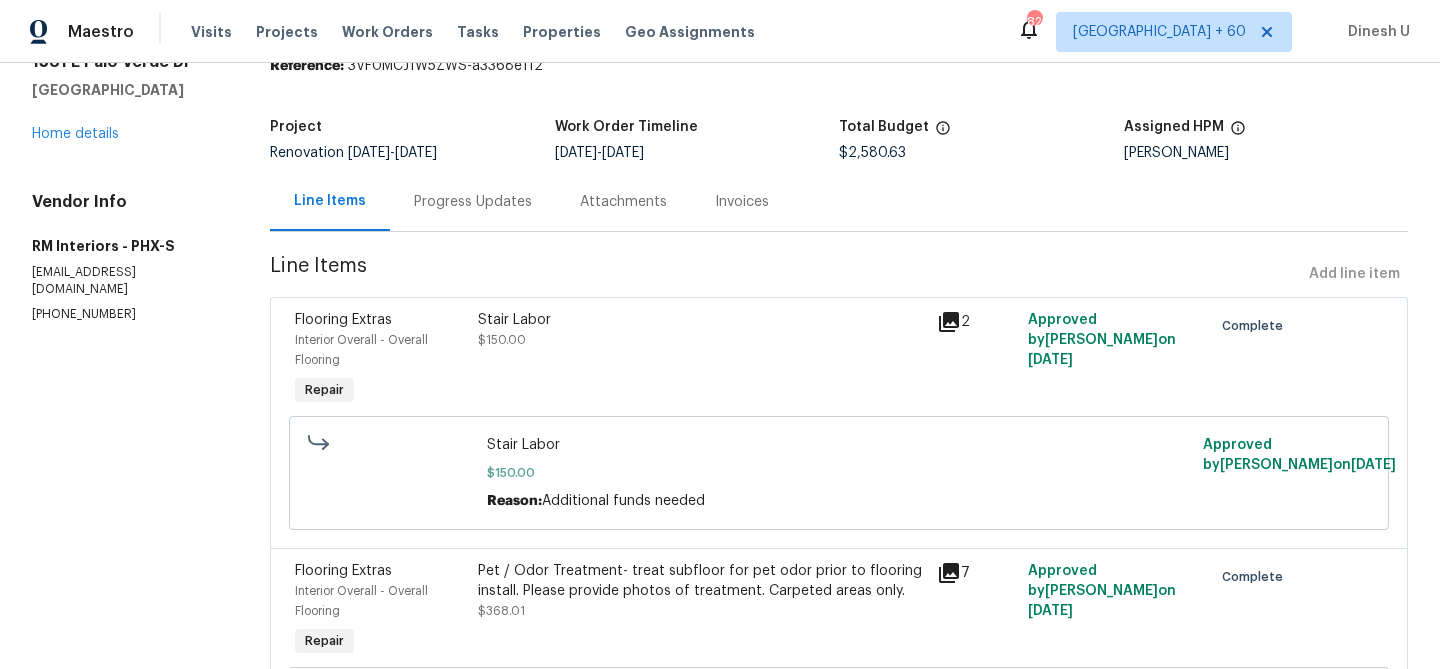 click on "RM Interiors - PHX-S" at bounding box center (127, 246) 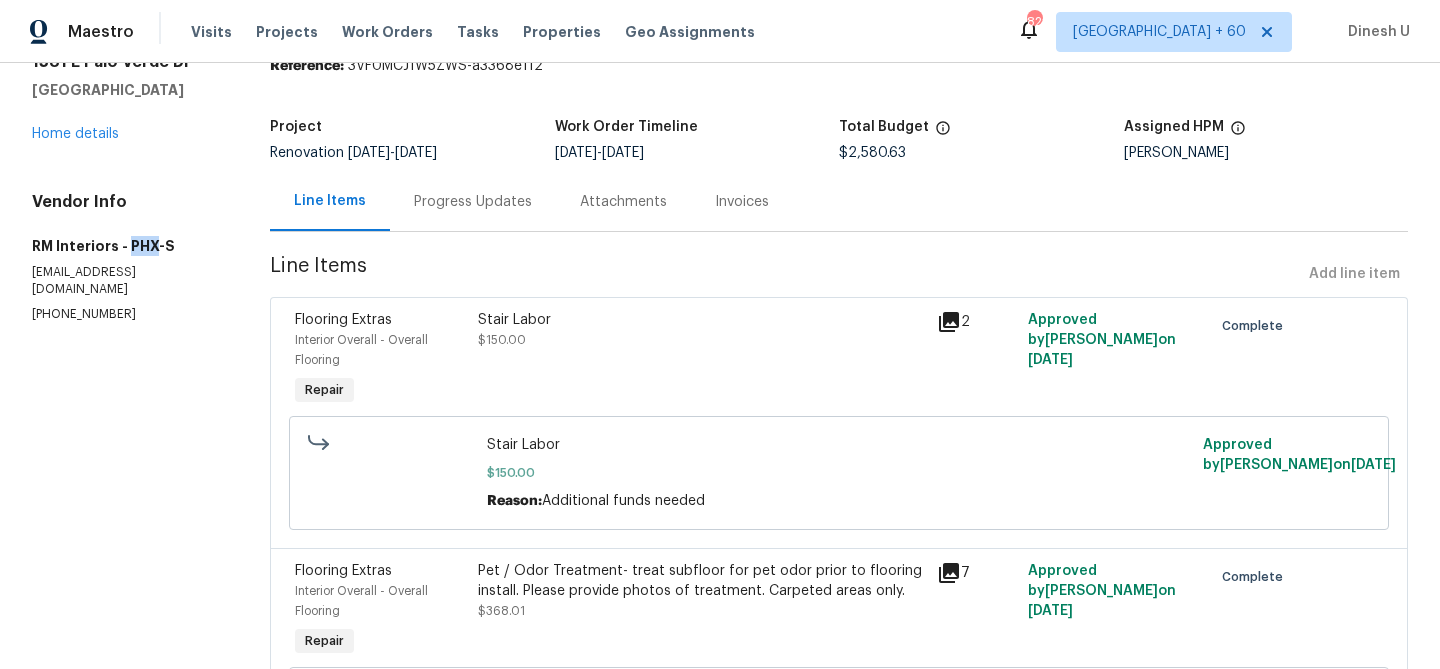 click on "RM Interiors - PHX-S" at bounding box center (127, 246) 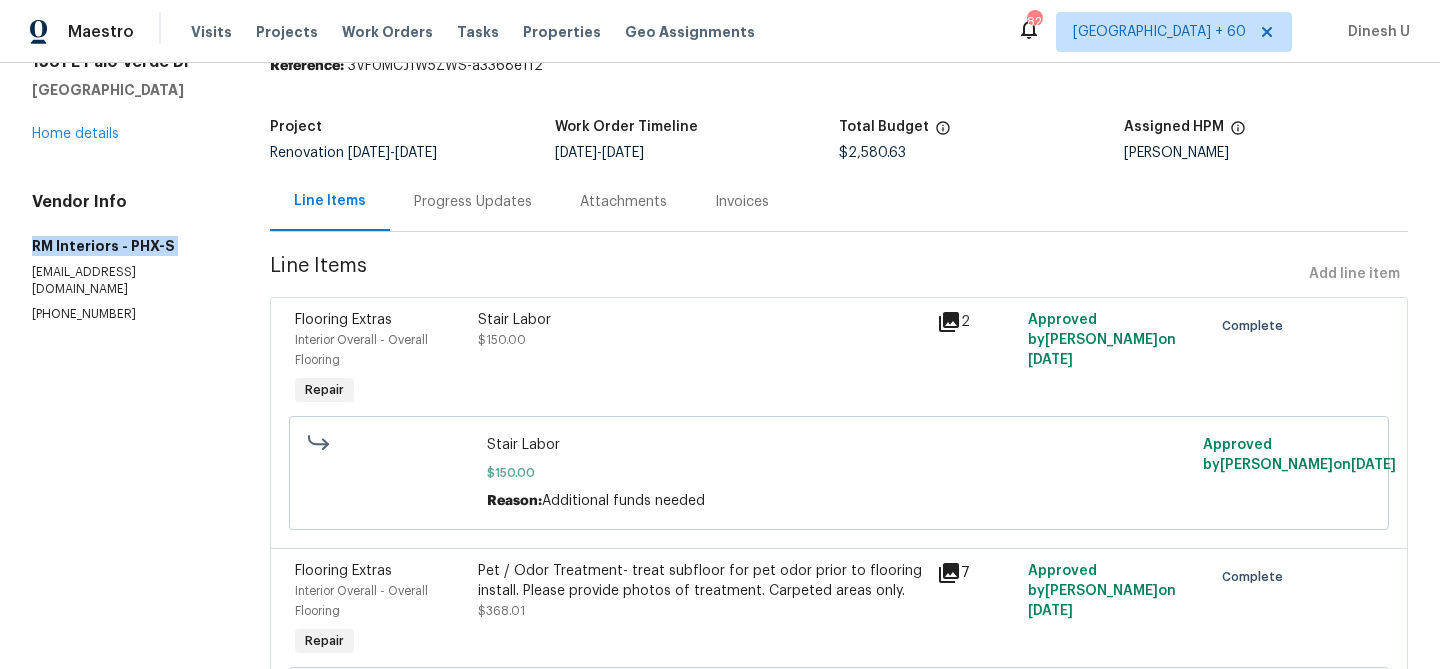 copy on "RM Interiors - PHX-S" 